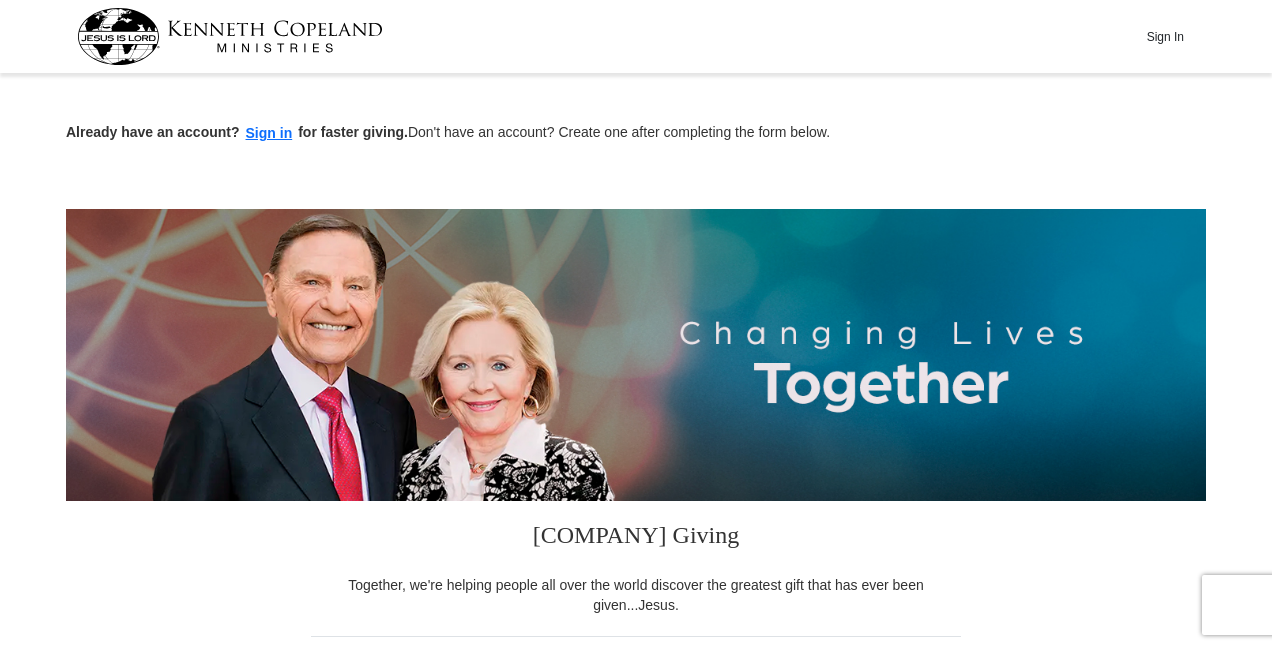 scroll, scrollTop: 0, scrollLeft: 0, axis: both 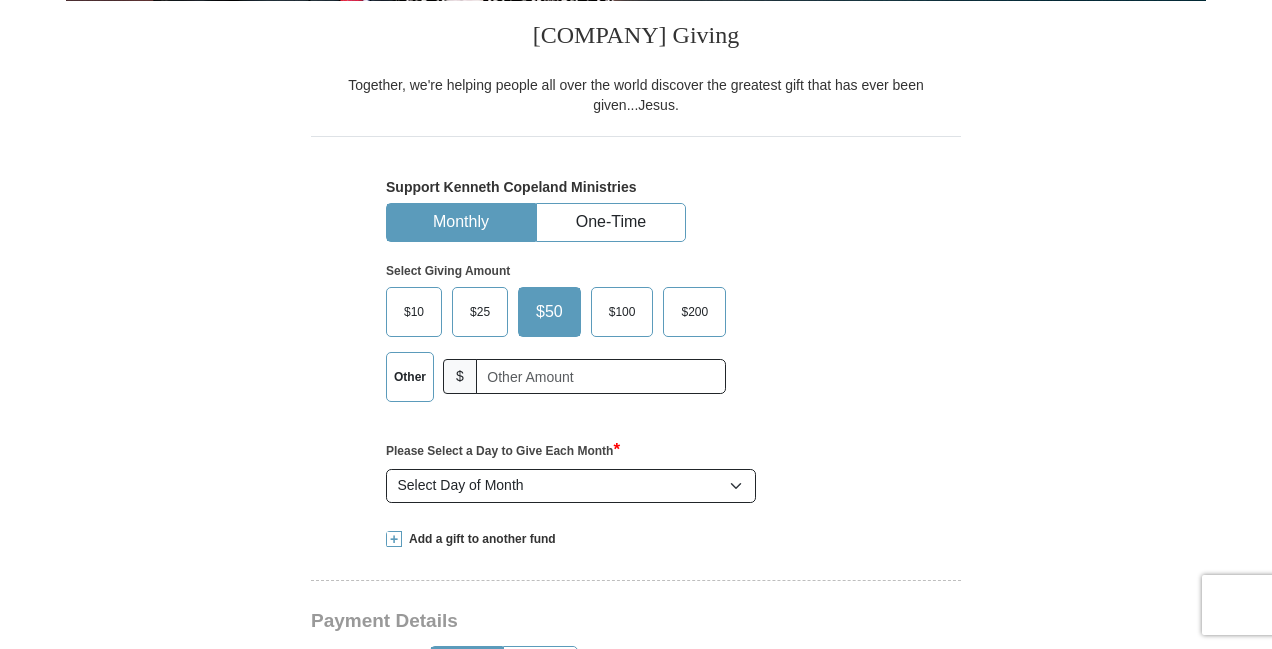 click on "Other" at bounding box center (410, 377) 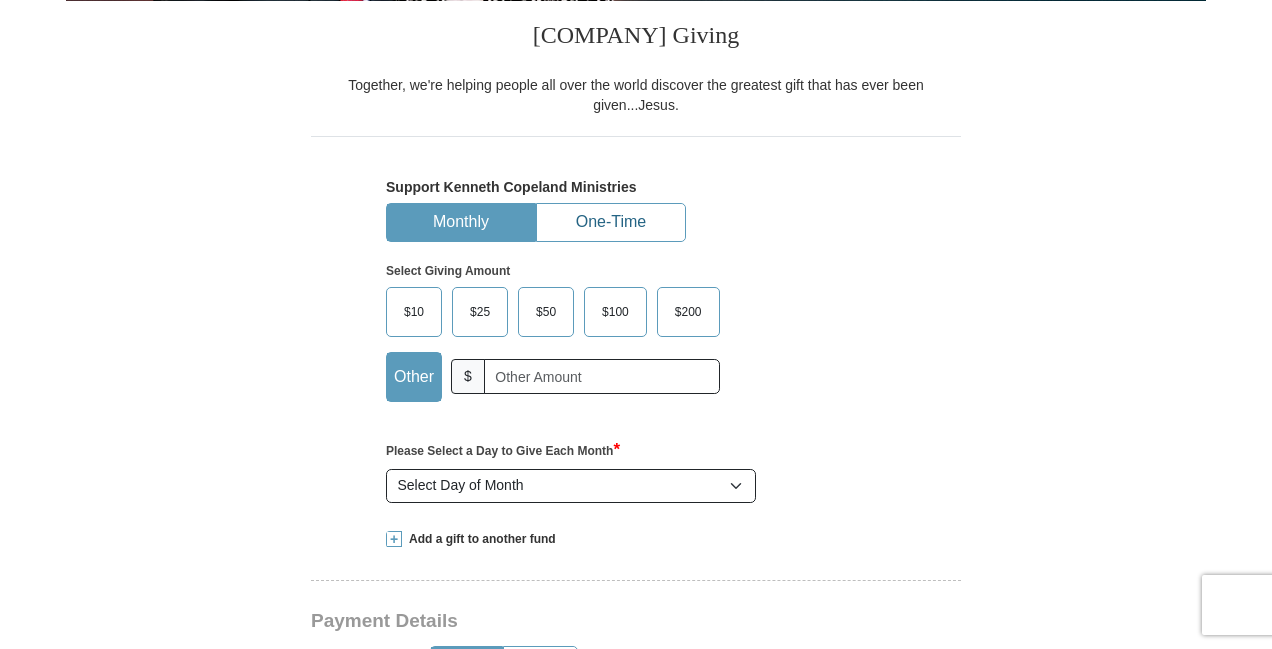 click on "One-Time" at bounding box center (611, 222) 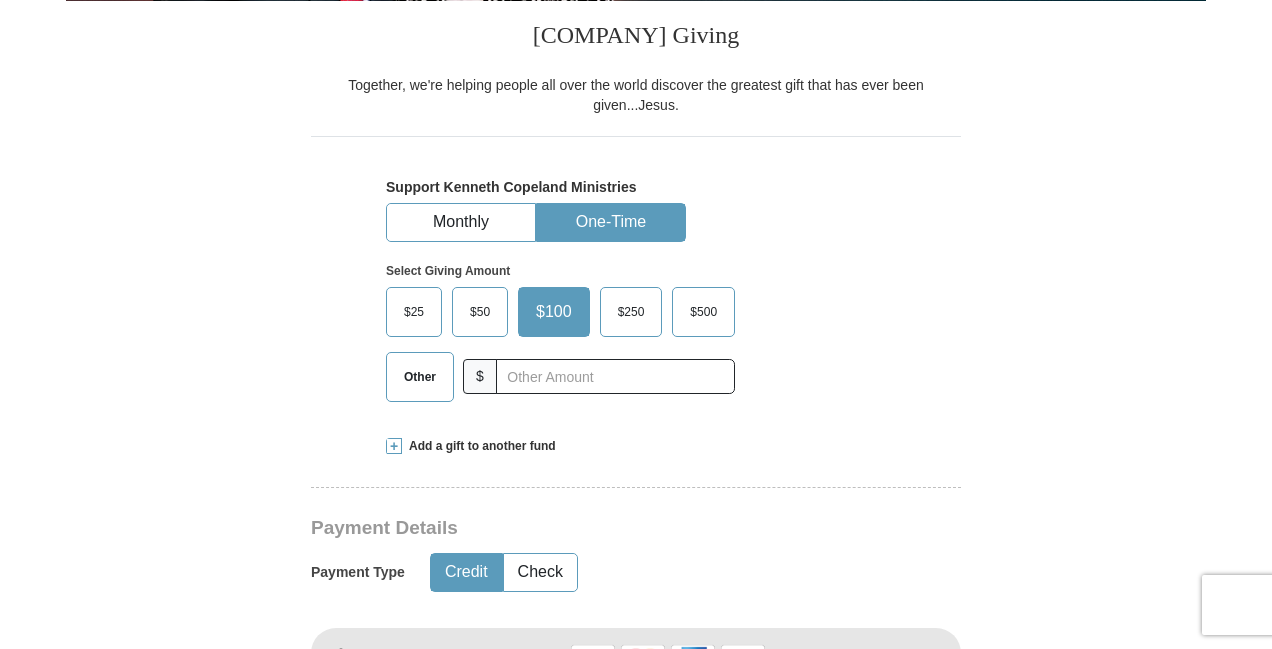 click on "Other" at bounding box center (420, 377) 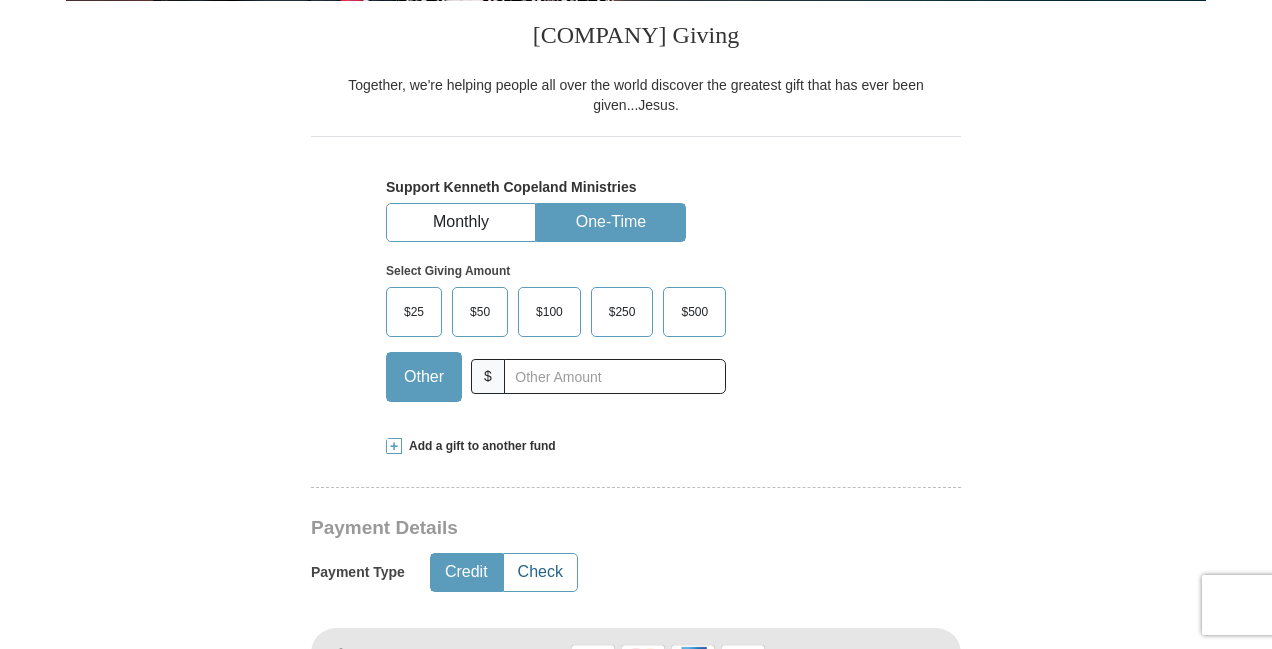 drag, startPoint x: 550, startPoint y: 567, endPoint x: 698, endPoint y: 533, distance: 151.8552 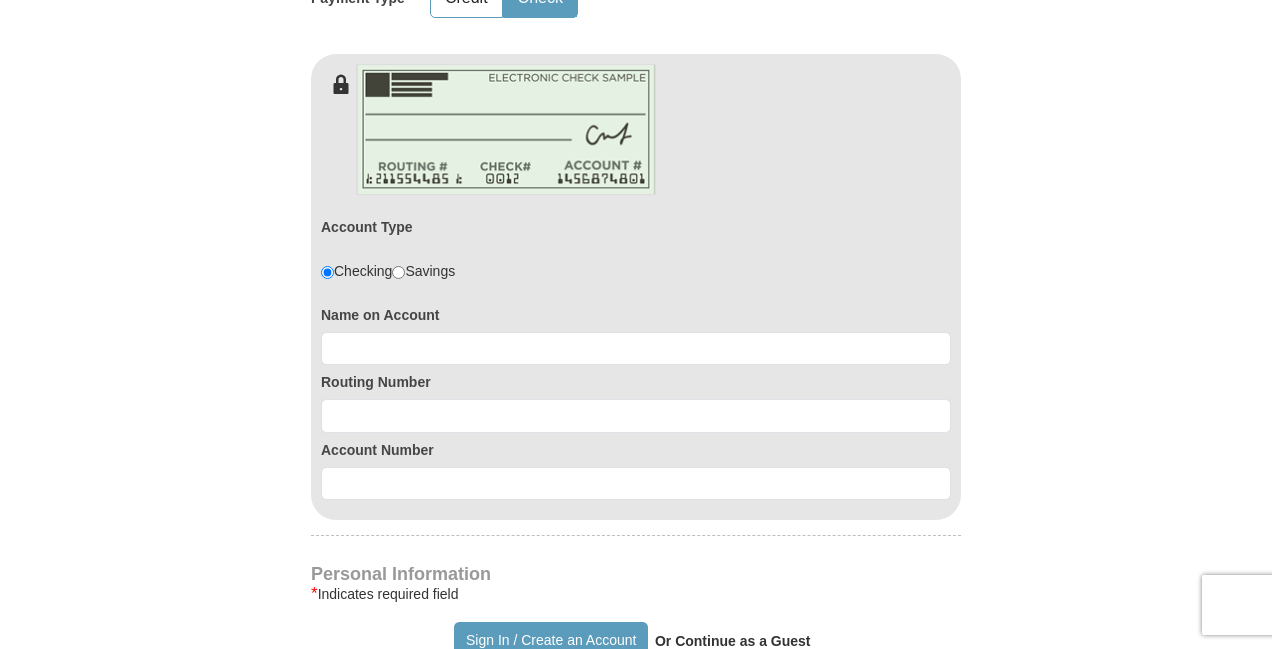 scroll, scrollTop: 1100, scrollLeft: 0, axis: vertical 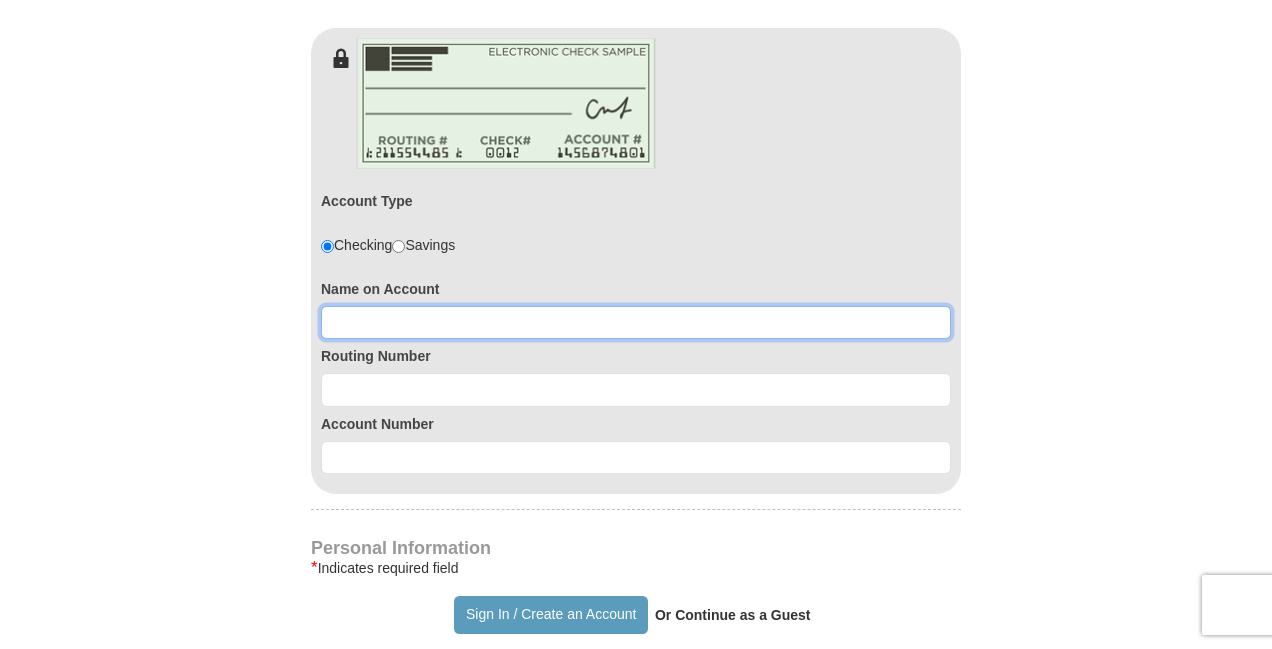 click at bounding box center [636, 323] 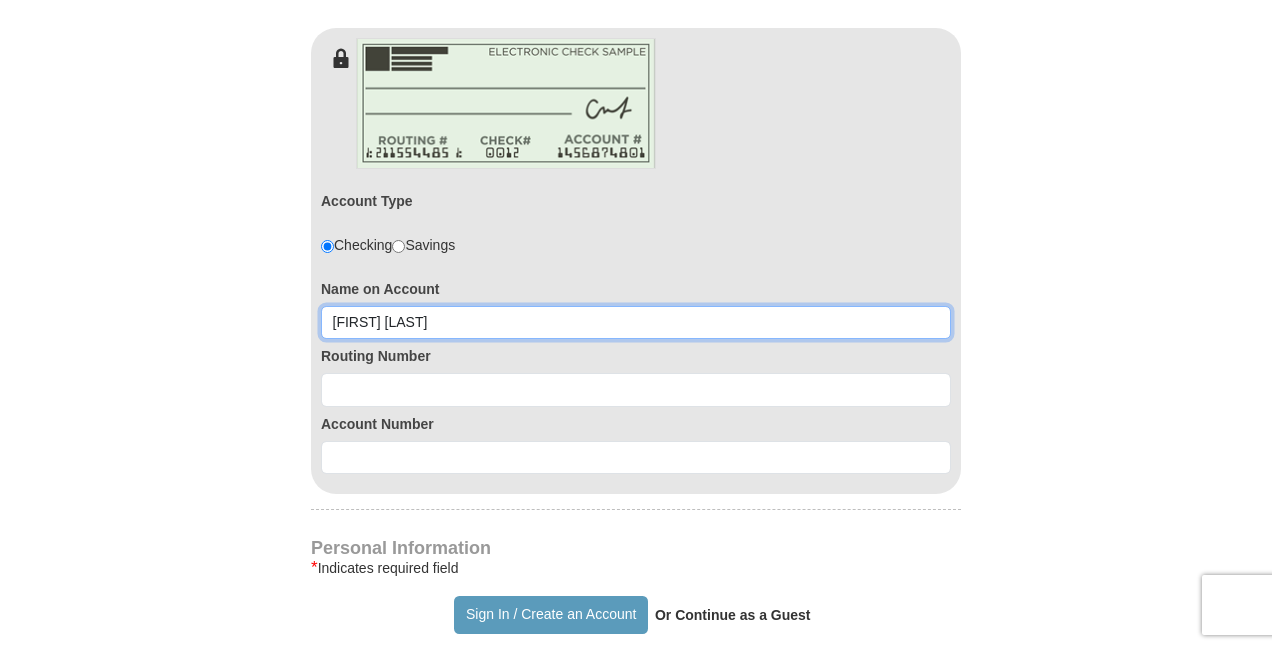 type on "[FIRST] [LAST]" 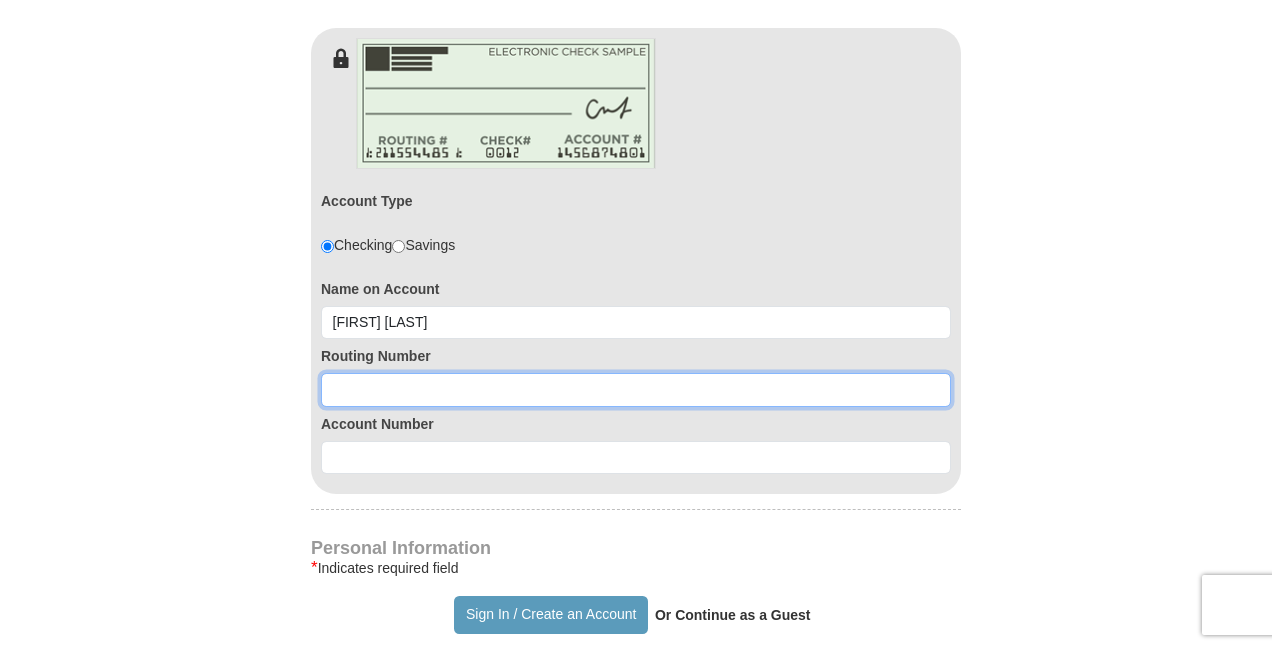 click at bounding box center (636, 390) 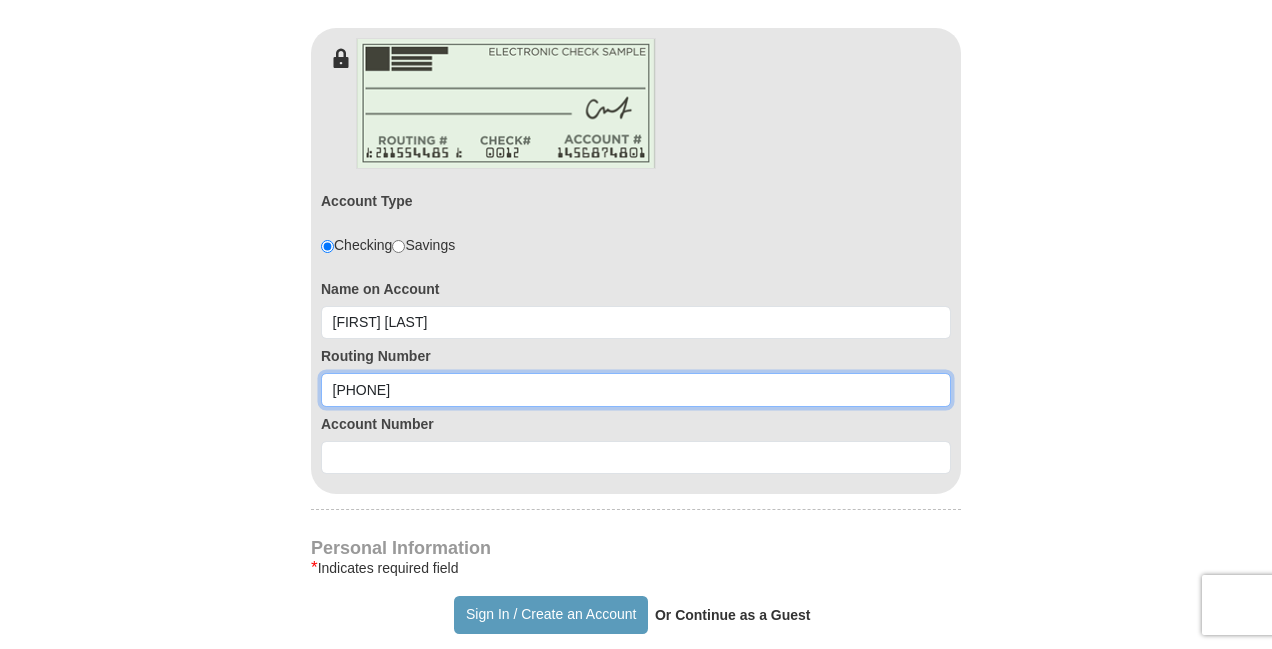 type on "[PHONE]" 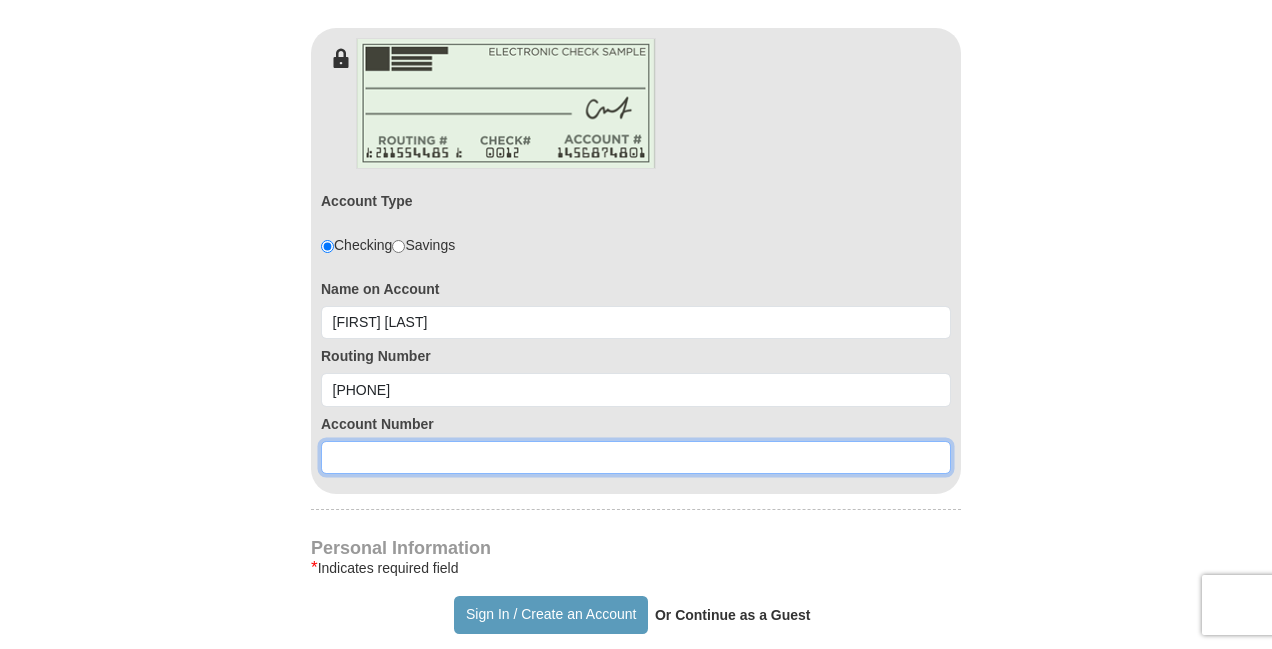 click at bounding box center [636, 458] 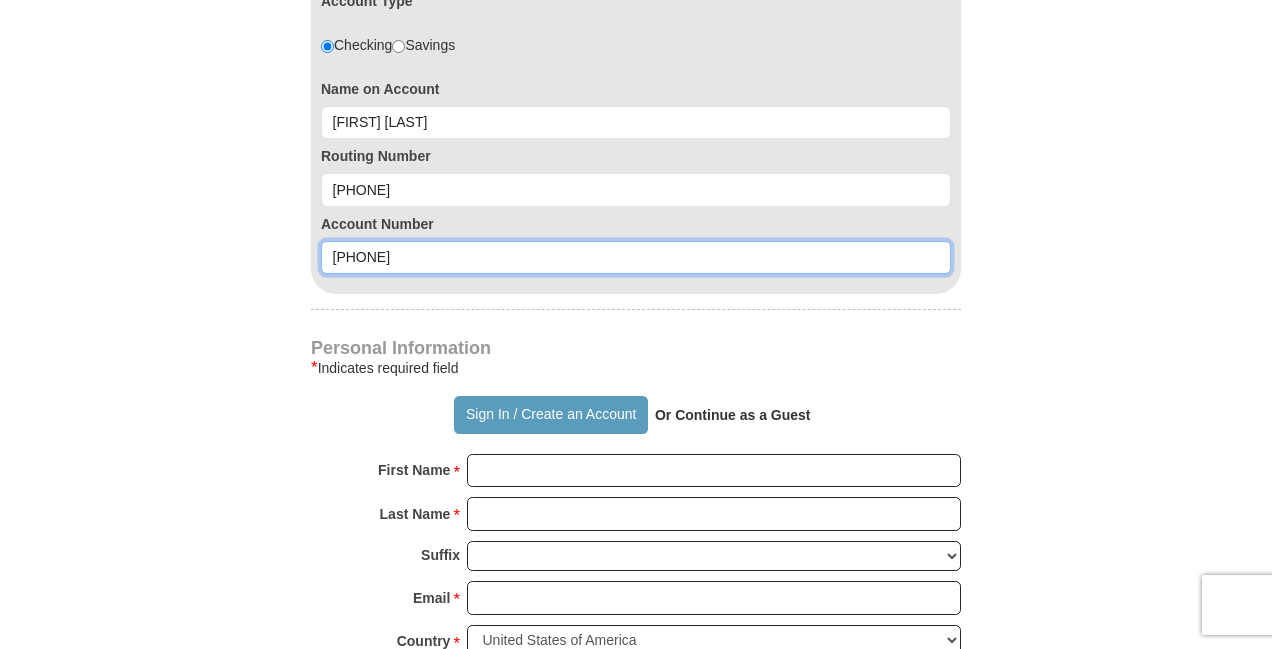 scroll, scrollTop: 1400, scrollLeft: 0, axis: vertical 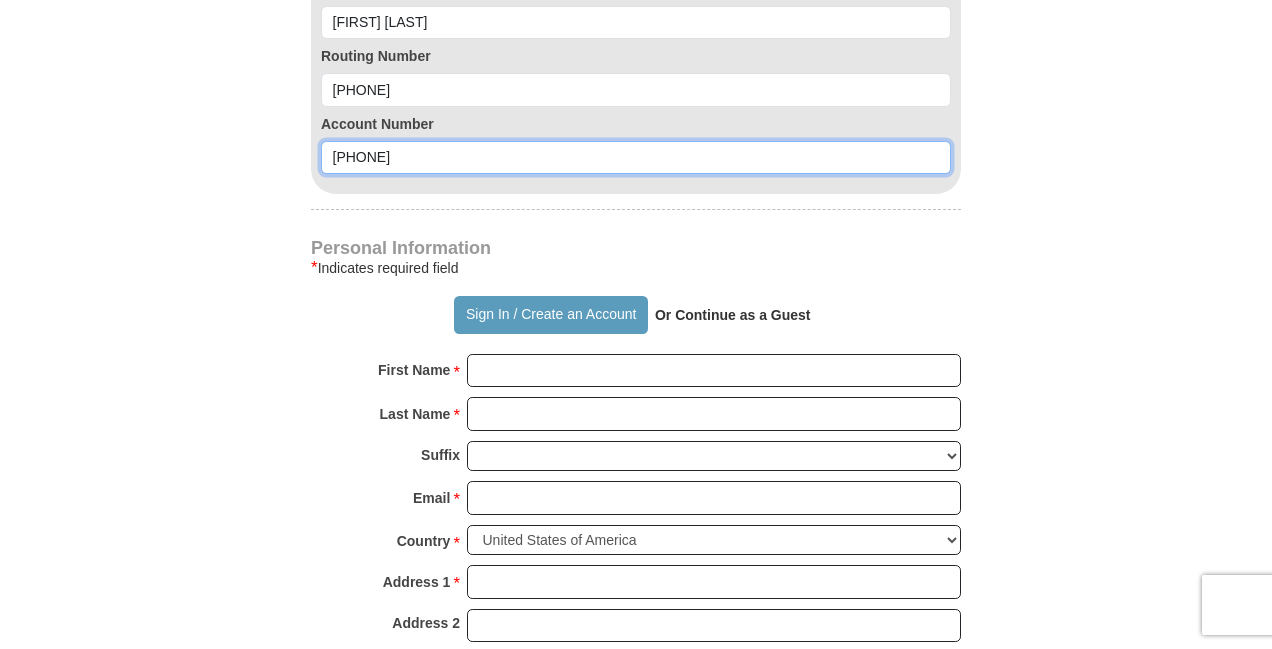 type on "[PHONE]" 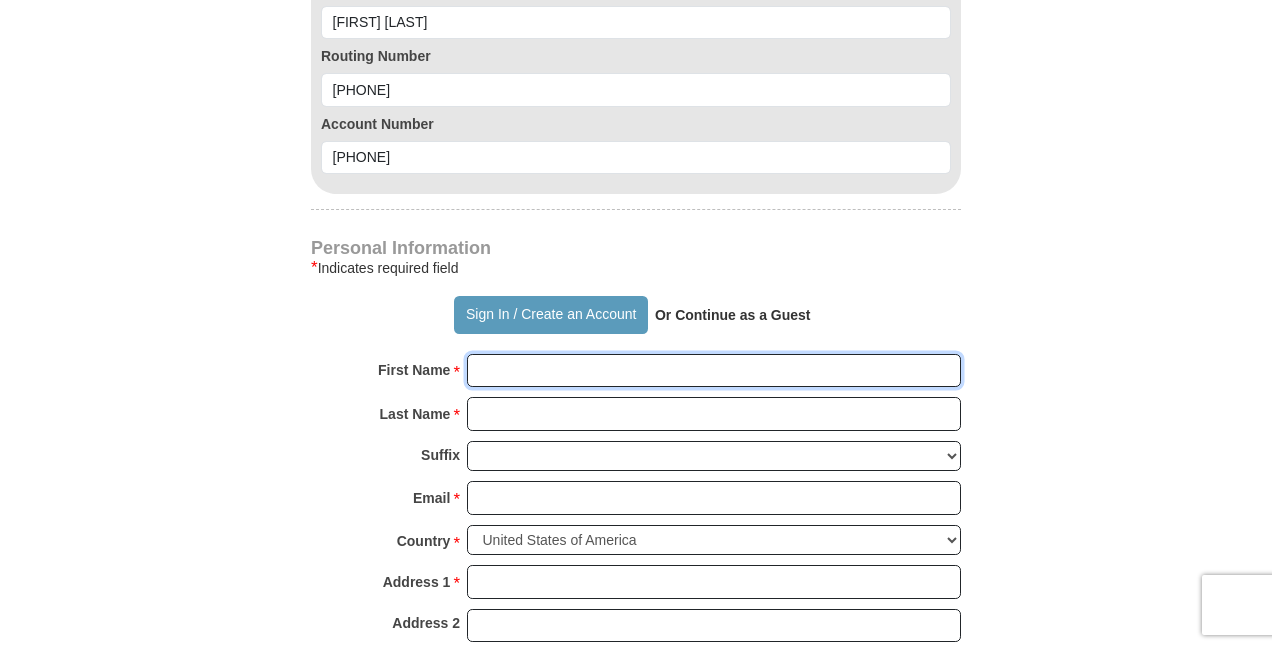 click on "First Name
*" at bounding box center (714, 371) 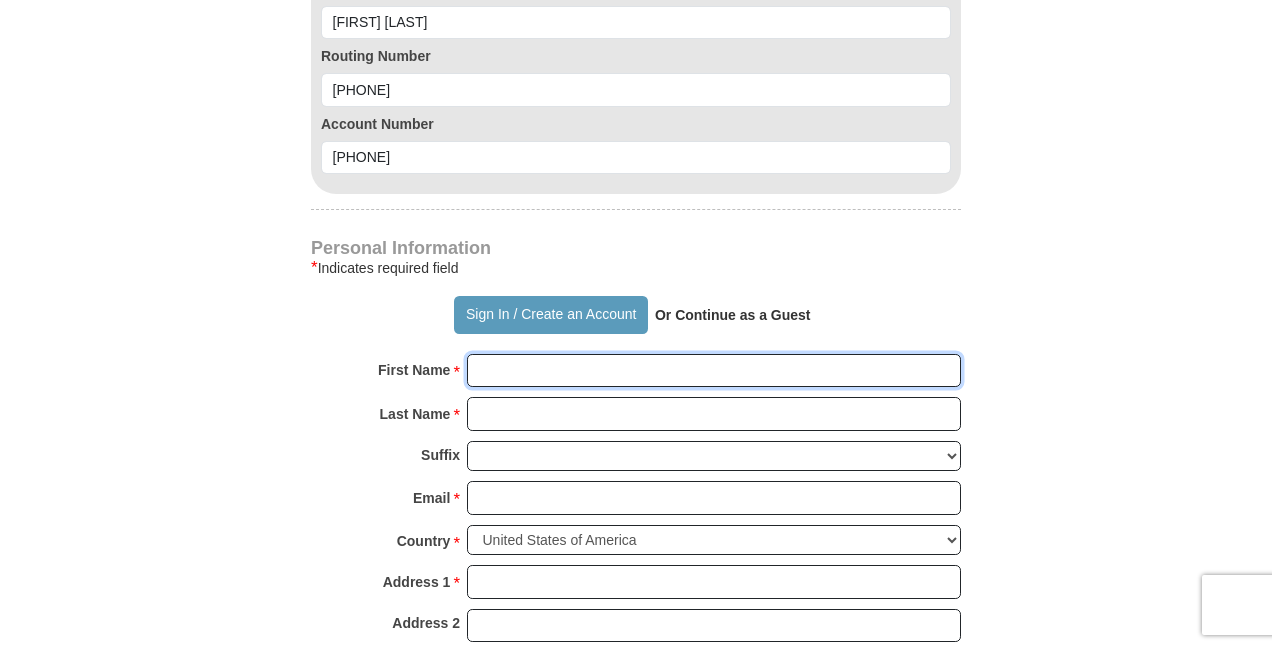 type on "[FIRST]" 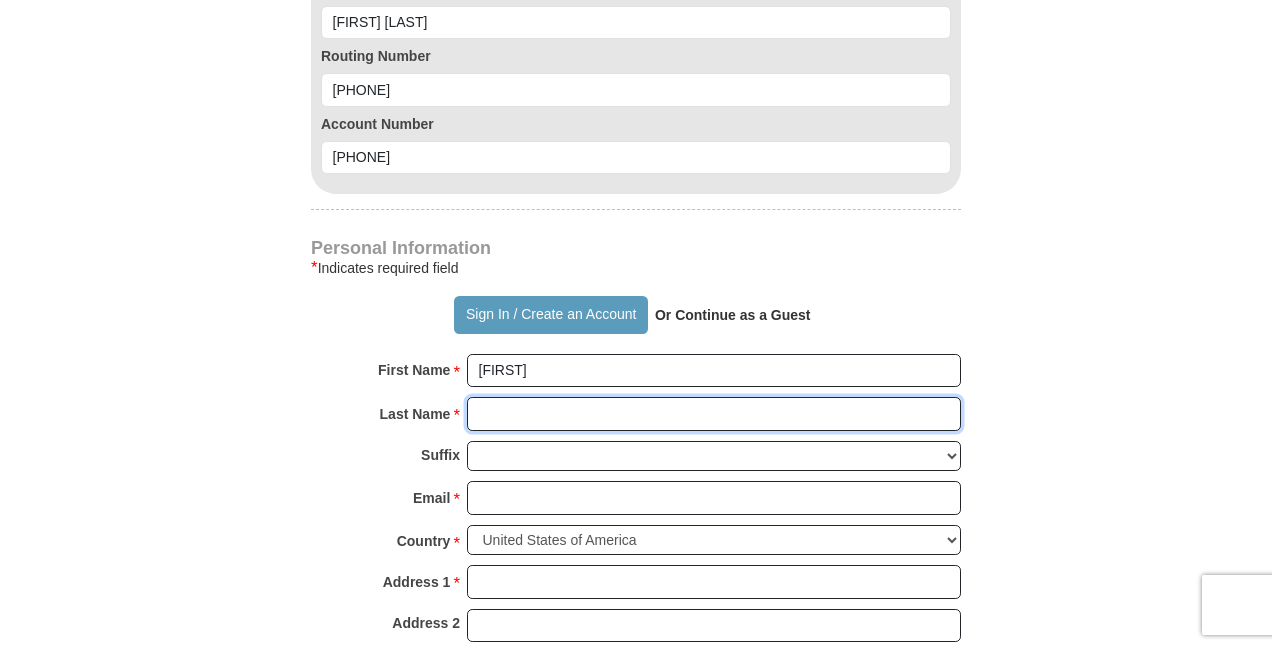type on "[LAST]" 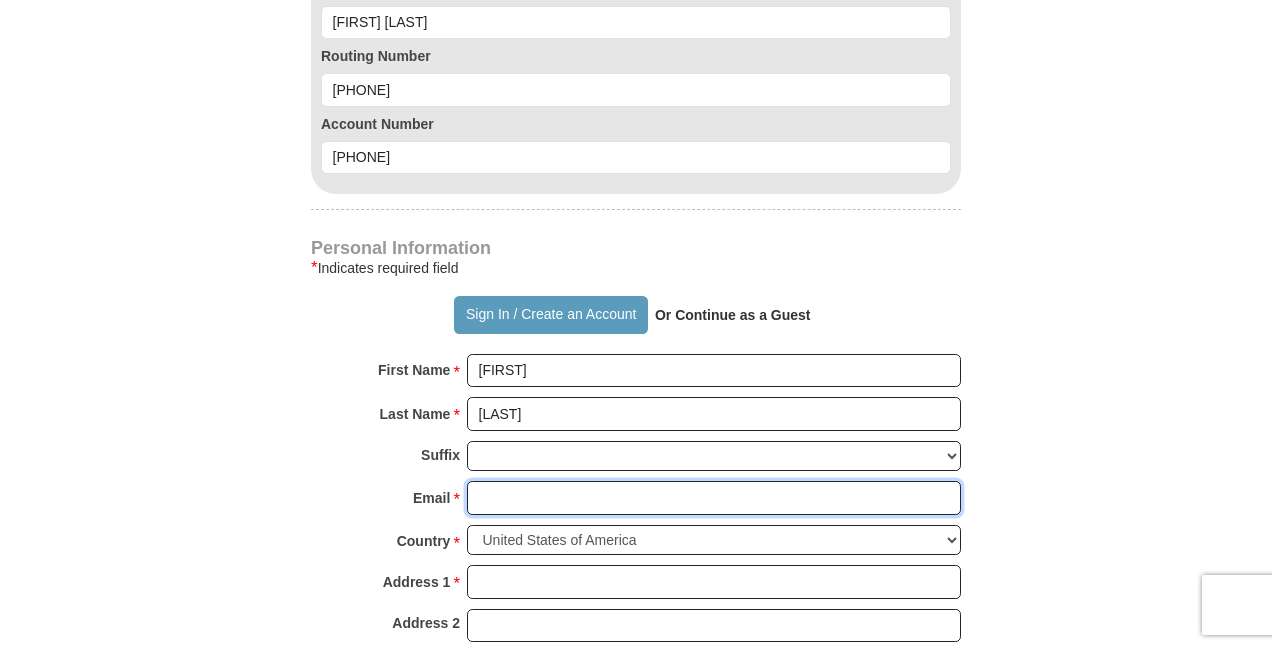 type on "[EMAIL]" 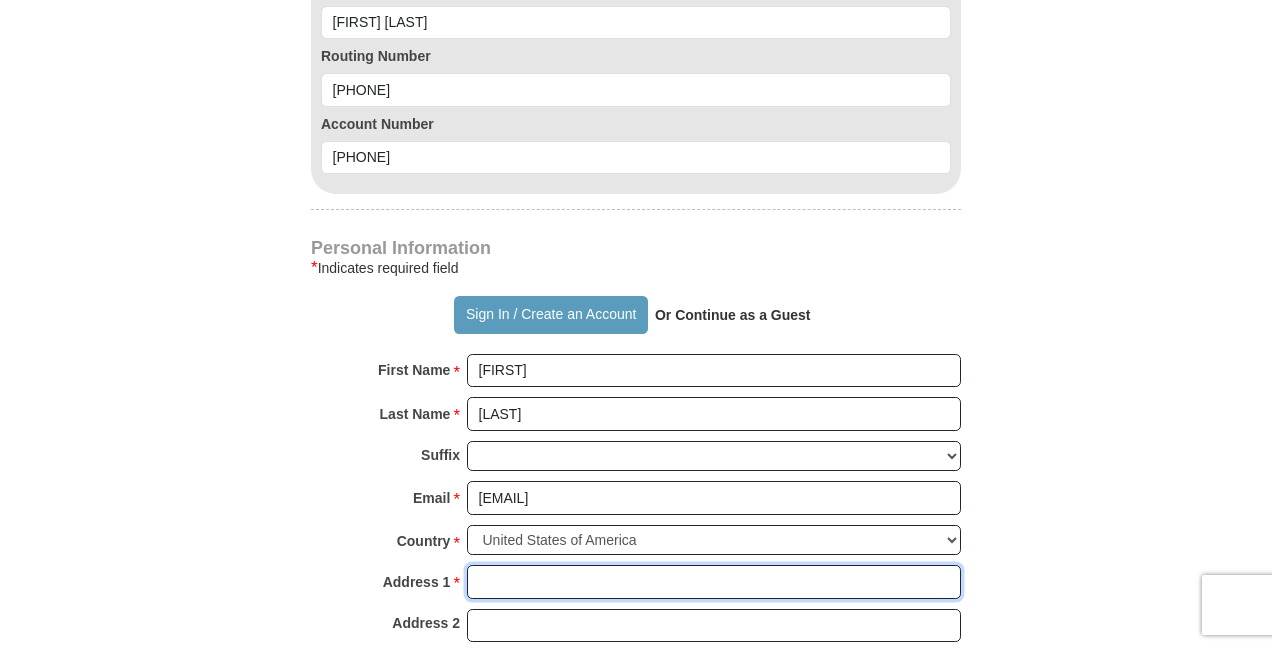 type on "[NUMBER] [STREET]" 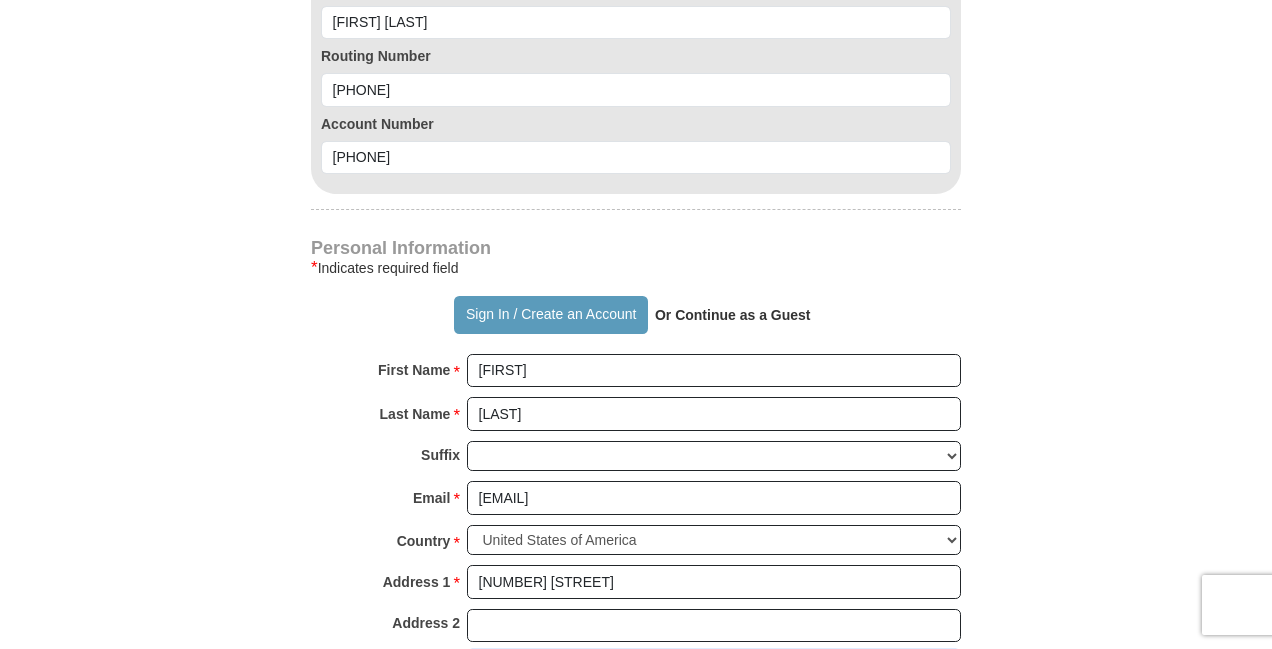 type on "[CITY]" 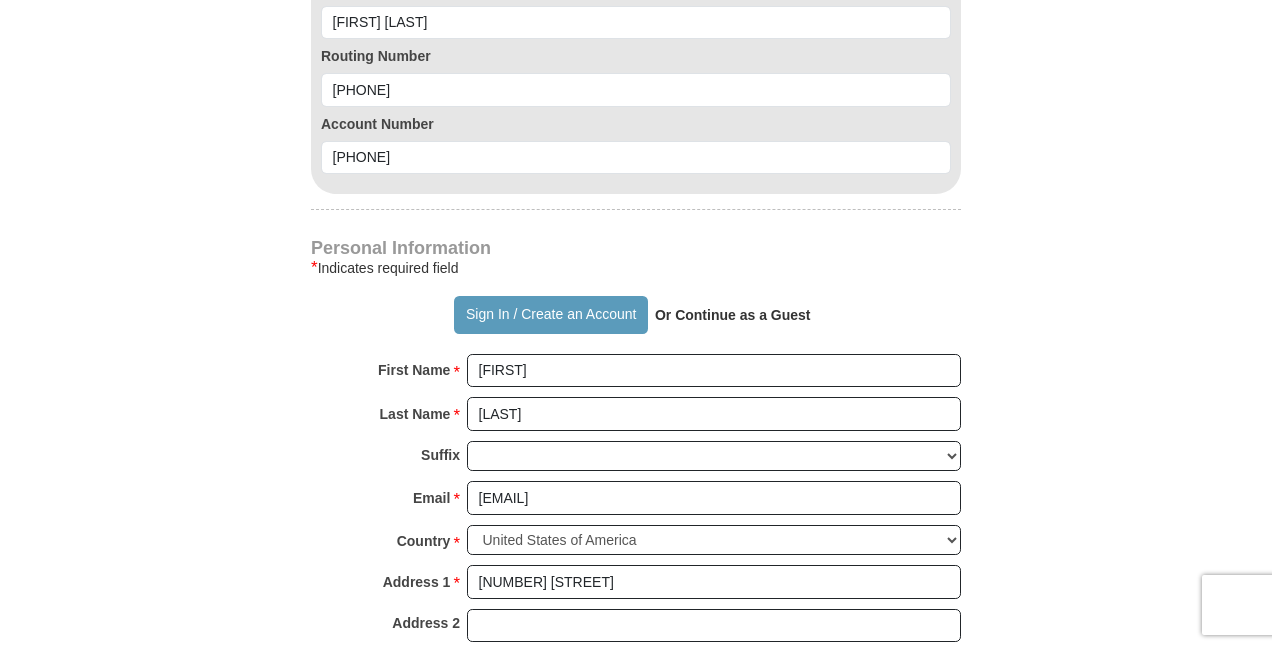 select on "[STATE]" 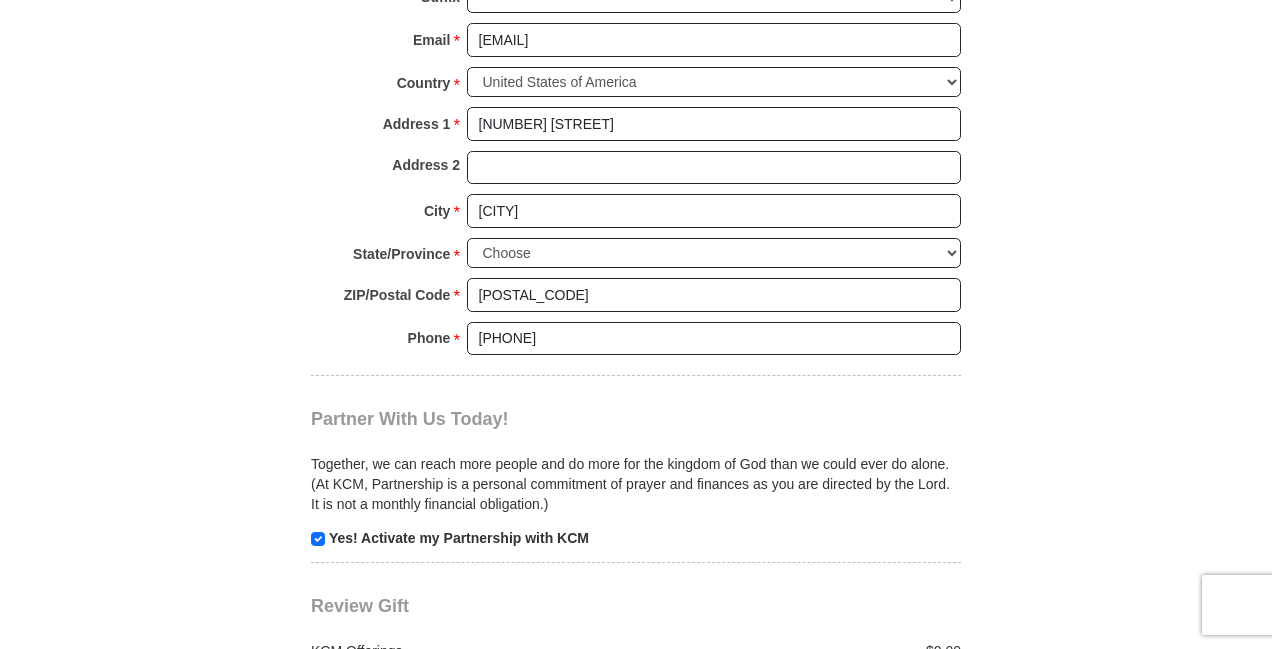 scroll, scrollTop: 1900, scrollLeft: 0, axis: vertical 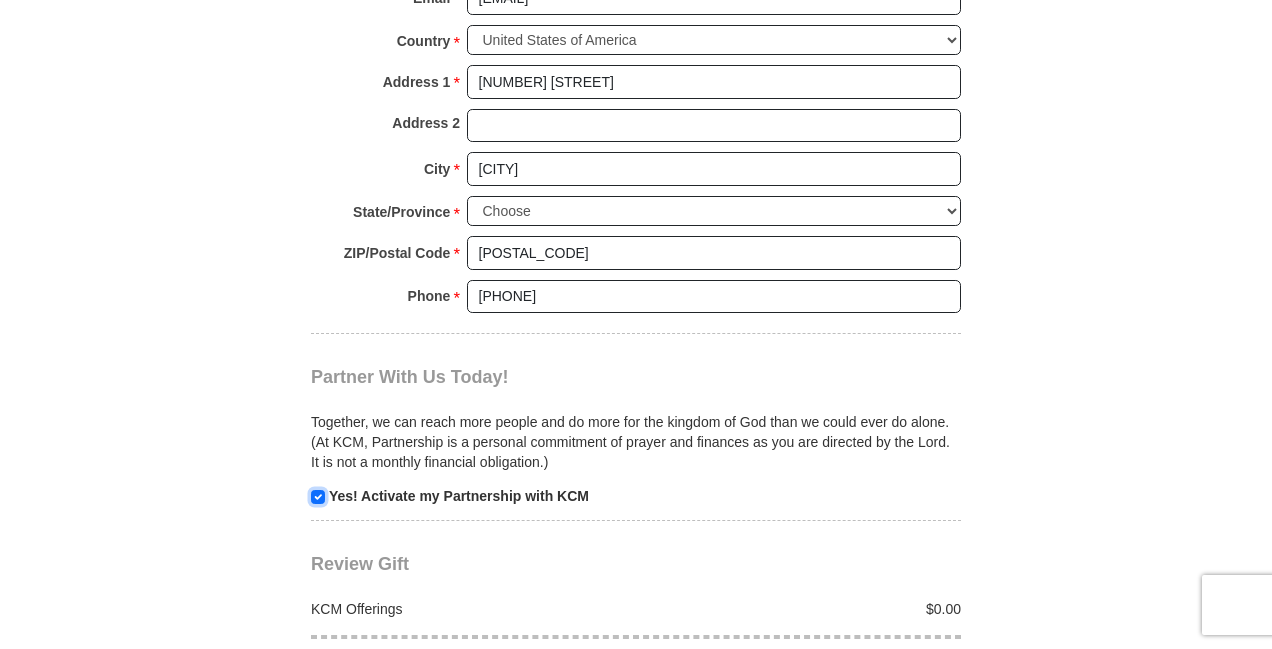 click at bounding box center [318, 497] 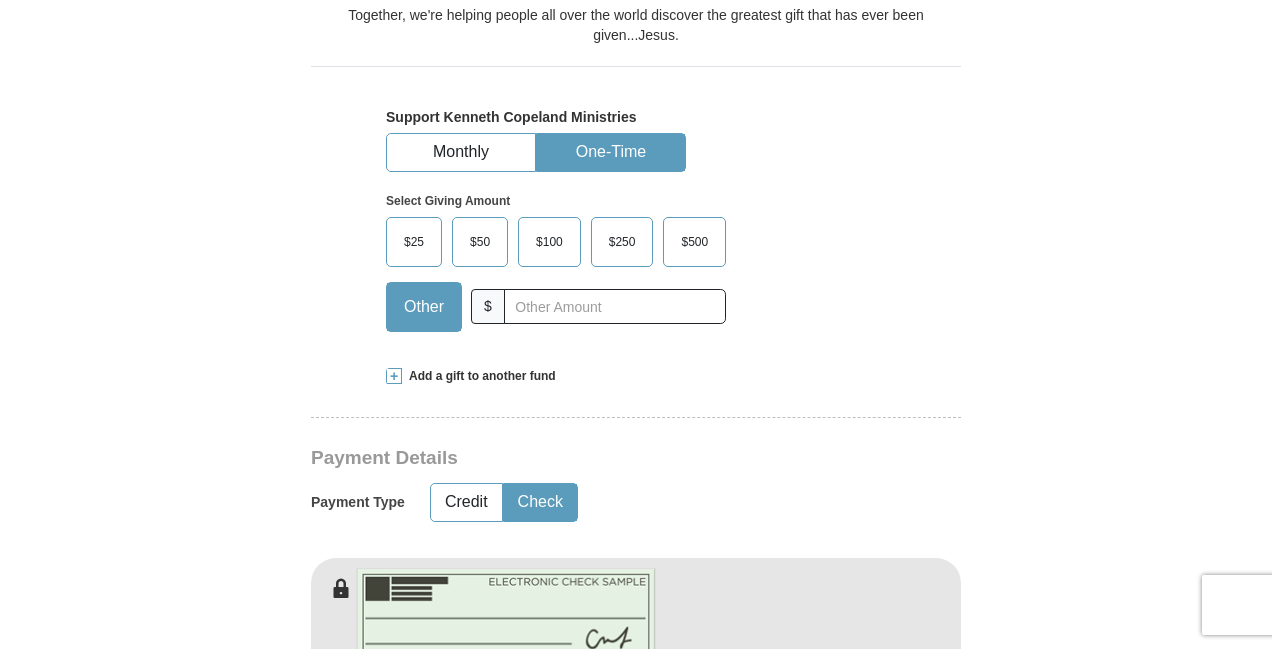scroll, scrollTop: 600, scrollLeft: 0, axis: vertical 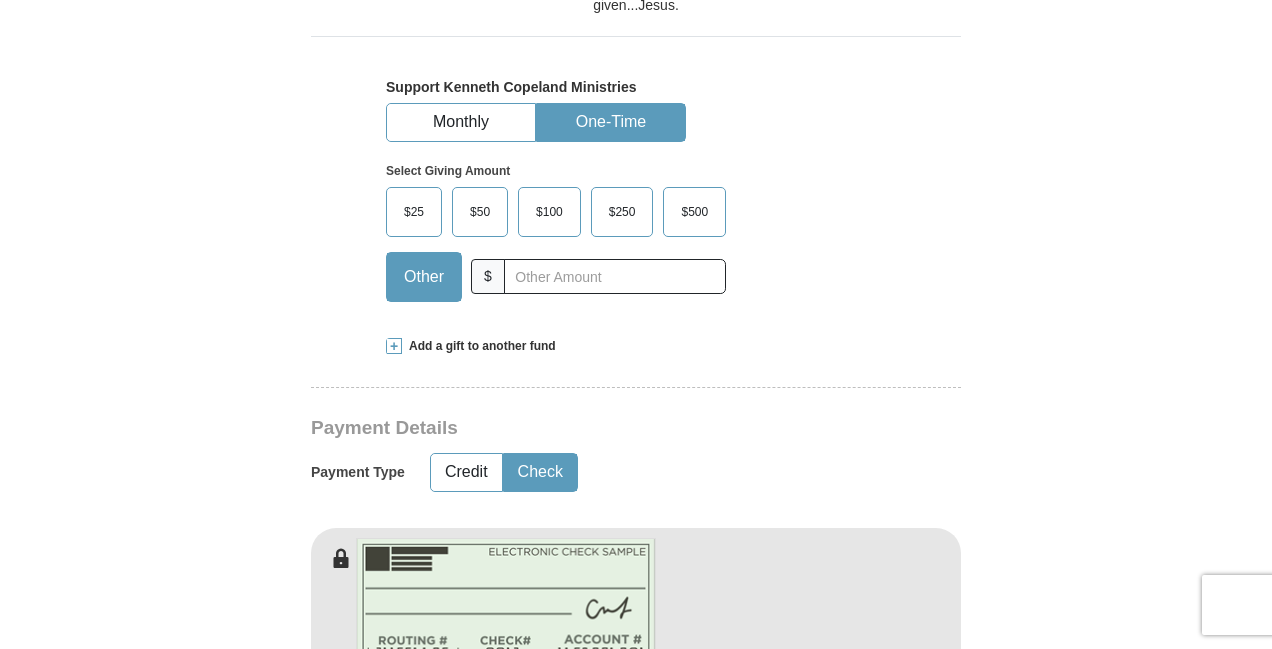 click at bounding box center [394, 346] 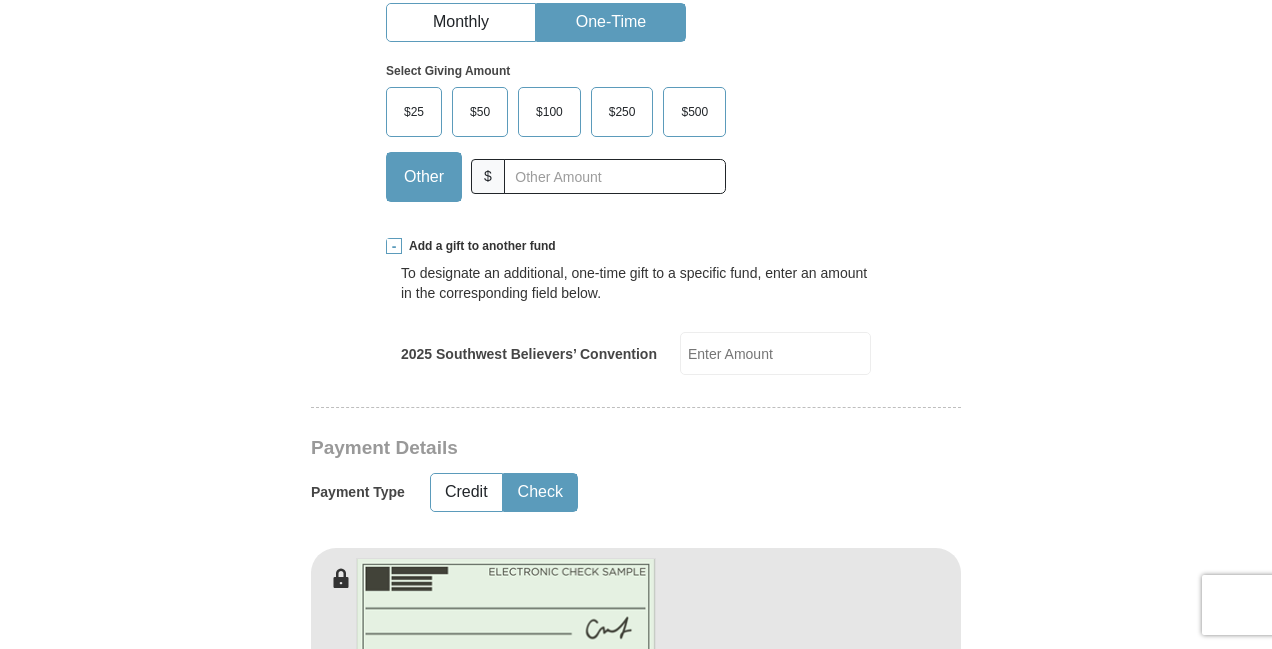 scroll, scrollTop: 600, scrollLeft: 0, axis: vertical 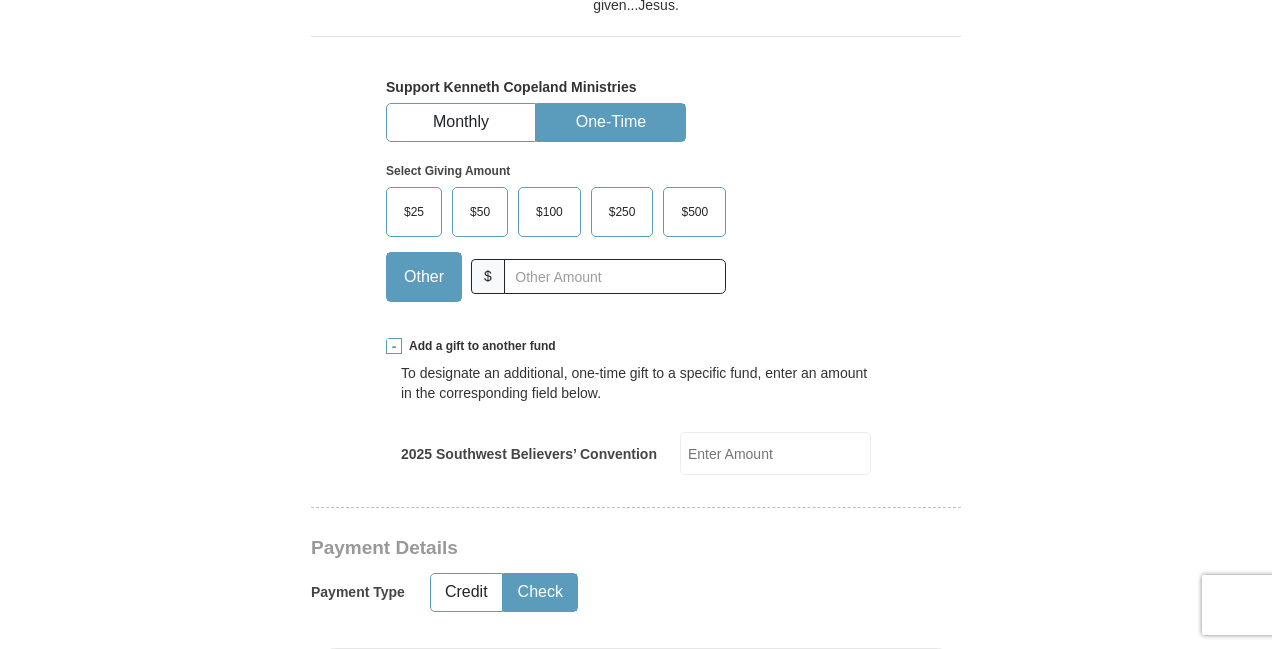 click at bounding box center [394, 346] 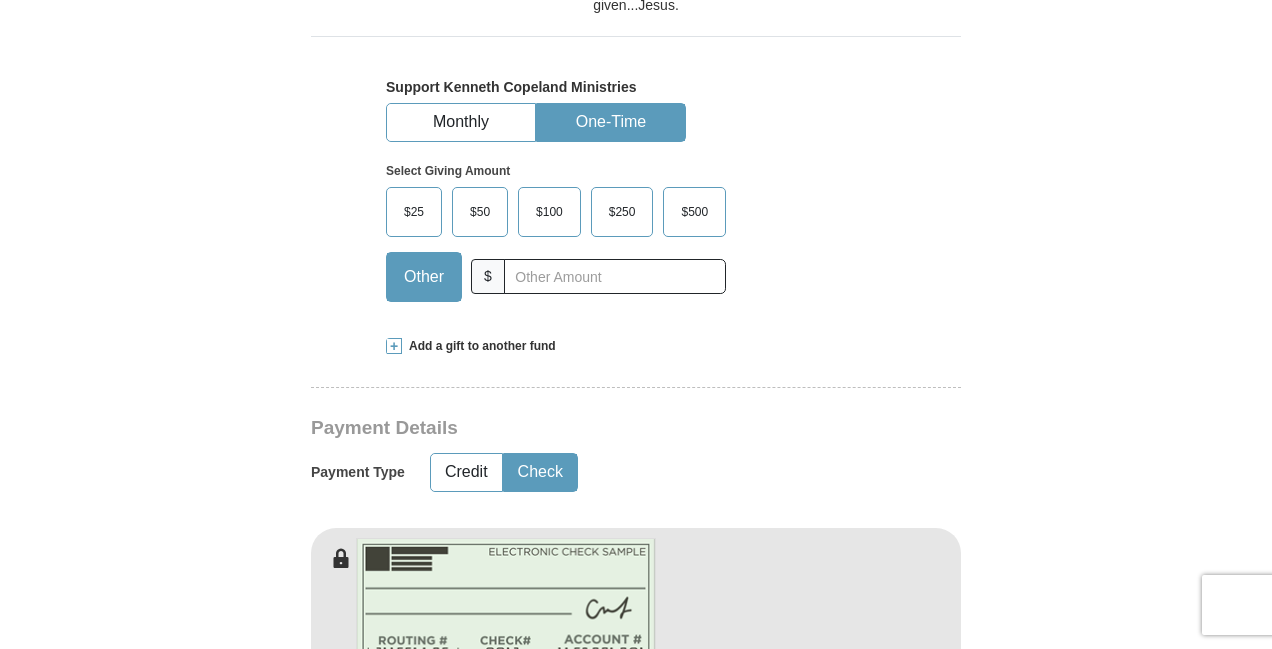 click on "Already have an account? Sign in for faster giving.  Don't have an account?  Create one after completing the form below.
[COMPANY] Giving
Together, we're helping people all over the world discover the greatest gift that has ever been given...Jesus.
Support [COMPANY]
Monthly
One-Time
Select Giving Amount
Amount must be a valid number
$25" at bounding box center [636, 828] 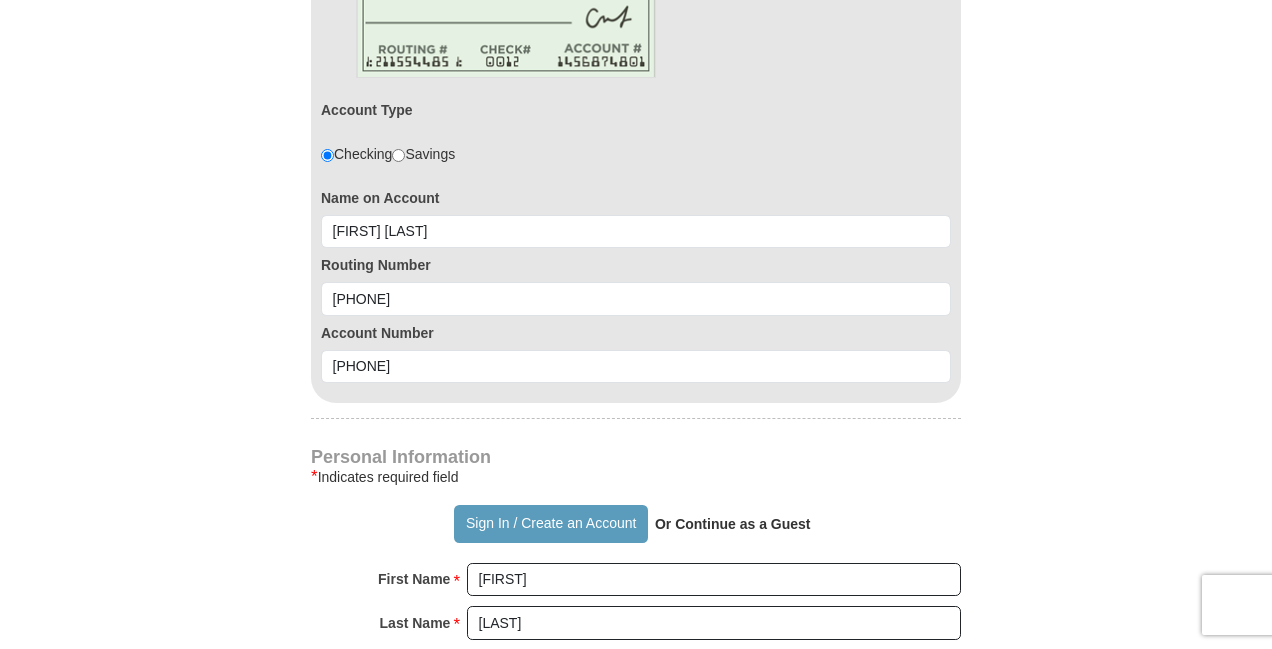 scroll, scrollTop: 1300, scrollLeft: 0, axis: vertical 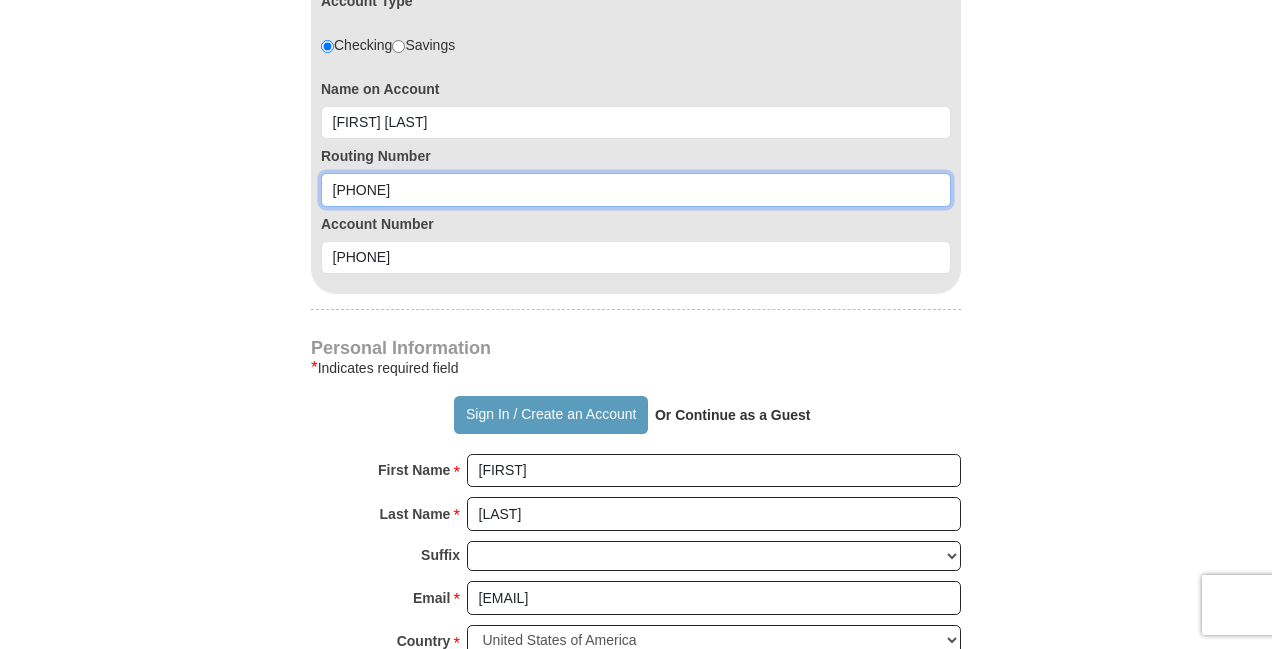 drag, startPoint x: 465, startPoint y: 195, endPoint x: 326, endPoint y: 211, distance: 139.91783 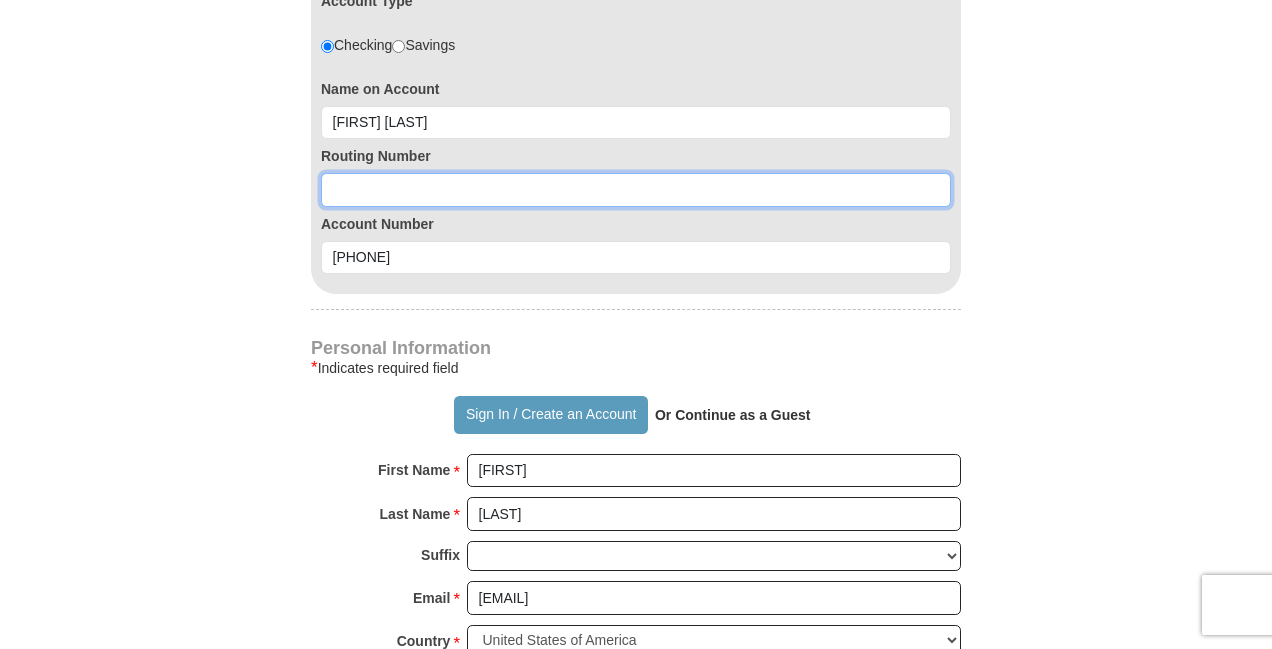 type 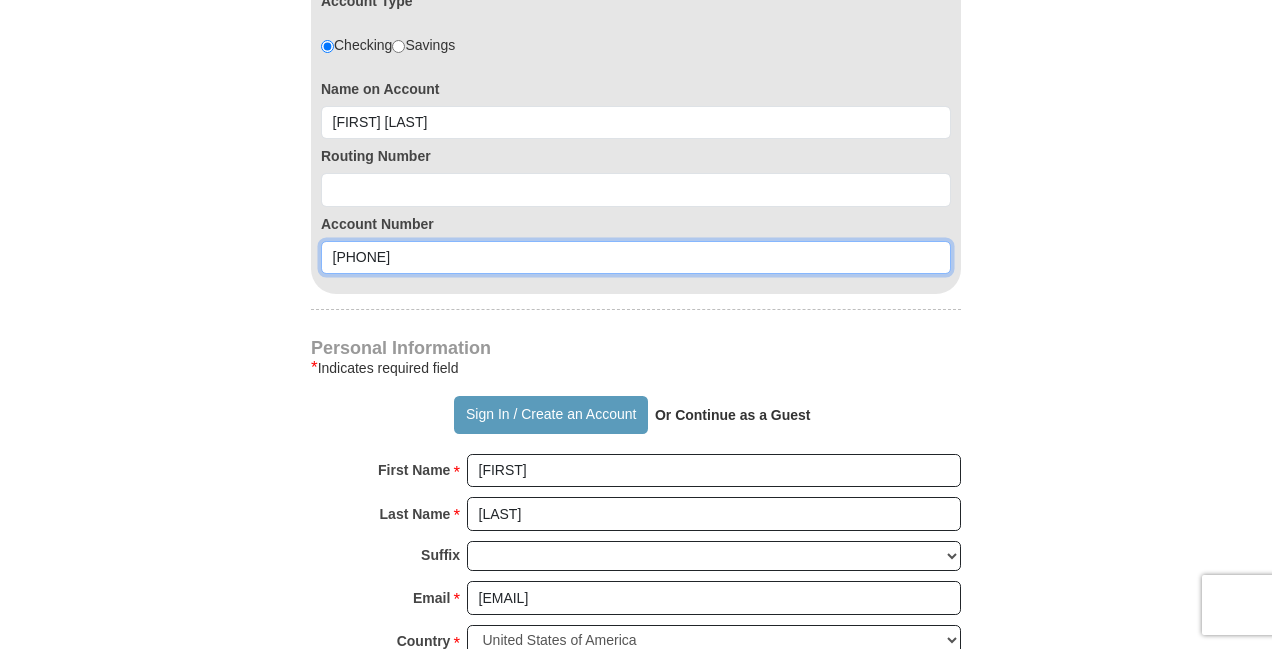 drag, startPoint x: 237, startPoint y: 222, endPoint x: 260, endPoint y: 242, distance: 30.479502 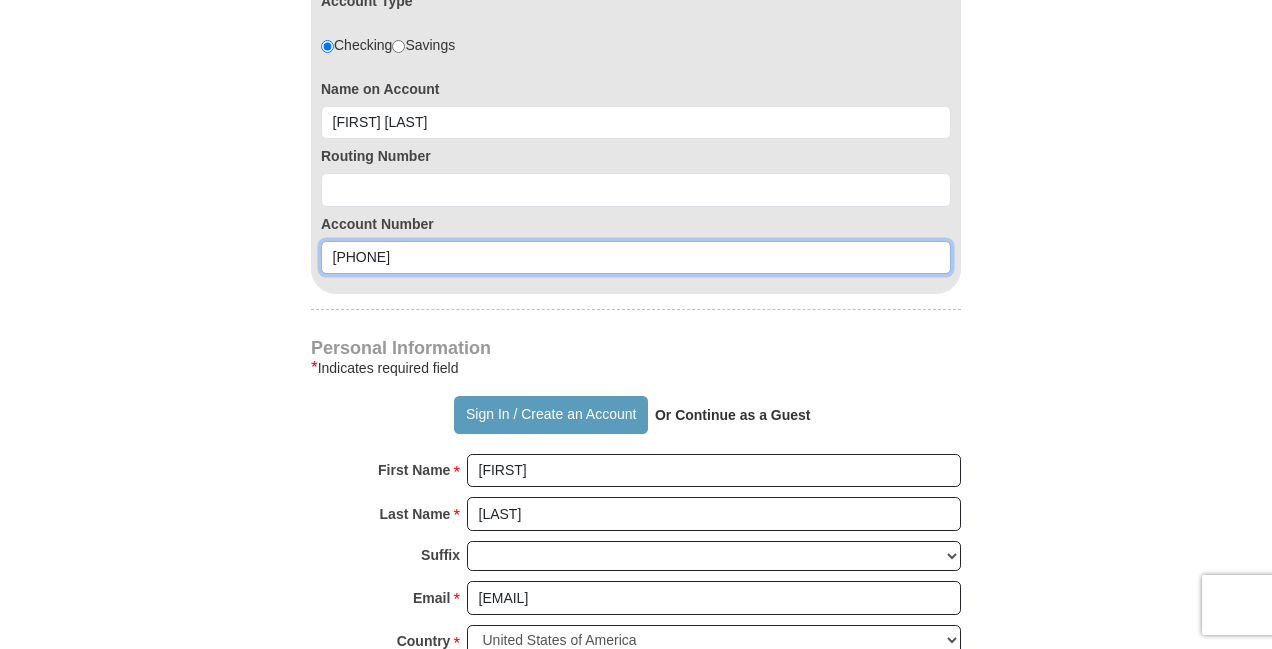 click on "Already have an account? Sign in for faster giving.  Don't have an account?  Create one after completing the form below.
[COMPANY] Giving
Together, we're helping people all over the world discover the greatest gift that has ever been given...Jesus.
Support [COMPANY]
Monthly
One-Time
Select Giving Amount
Amount must be a valid number
$25" at bounding box center [636, 128] 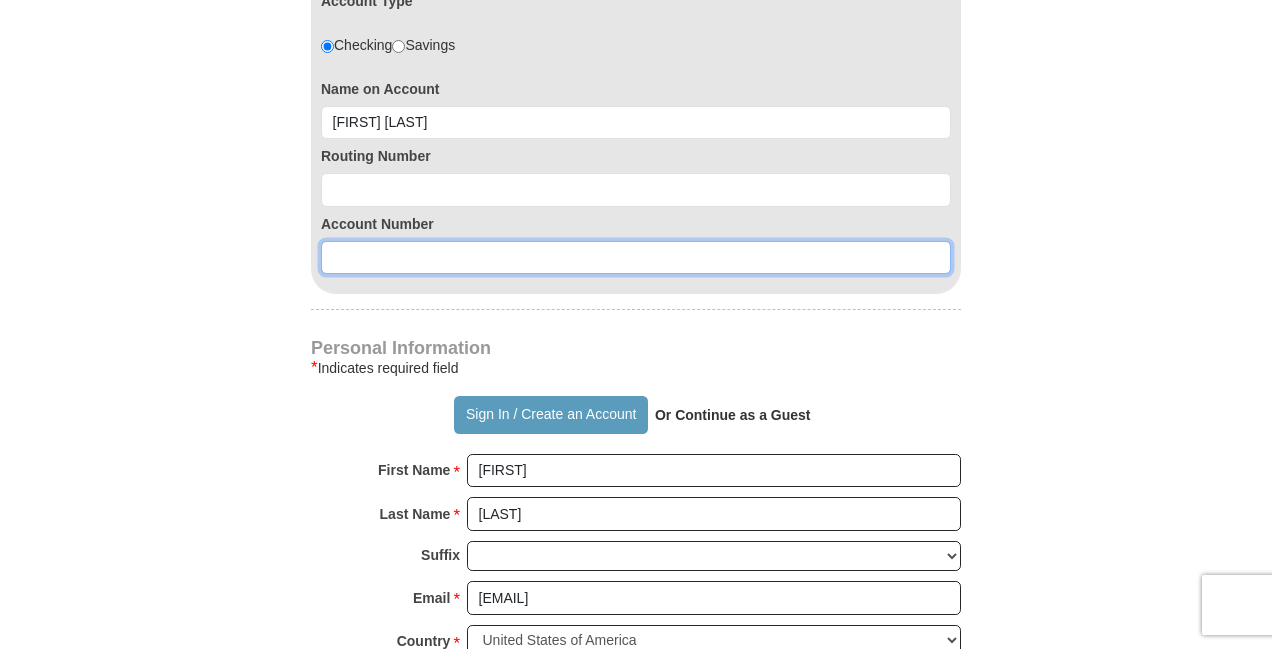 type 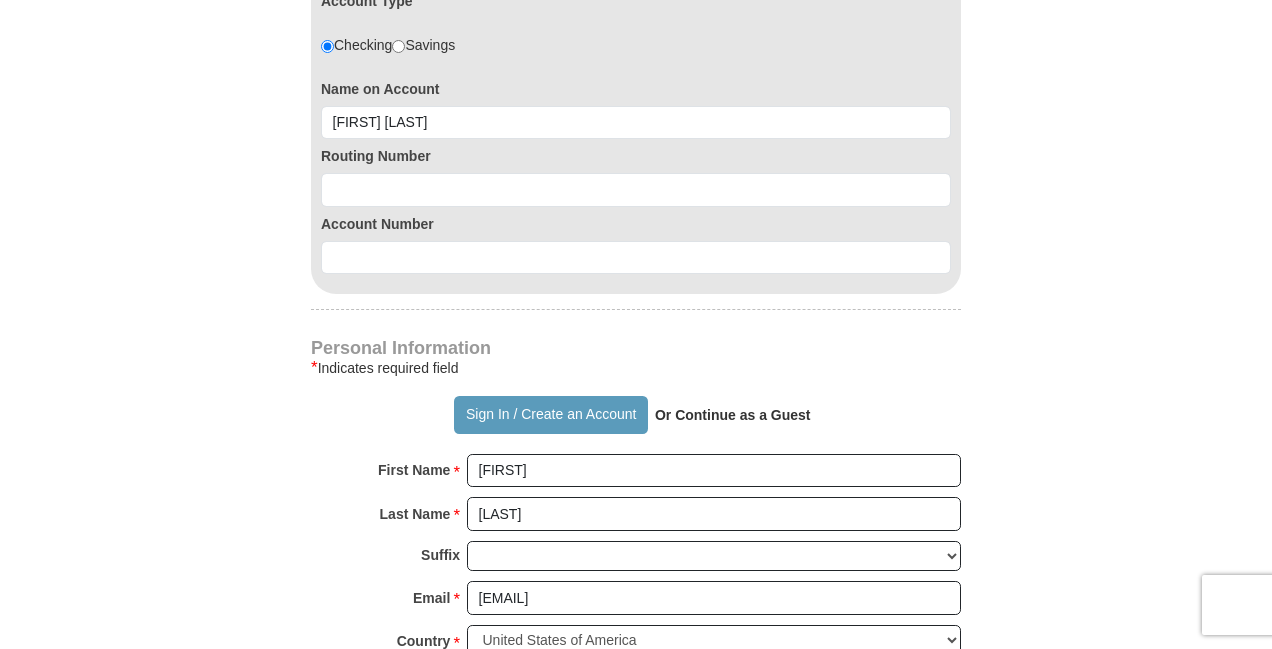 click on "Already have an account? Sign in for faster giving.  Don't have an account?  Create one after completing the form below.
[COMPANY] Giving
Together, we're helping people all over the world discover the greatest gift that has ever been given...Jesus.
Support [COMPANY]
Monthly
One-Time
Select Giving Amount
Amount must be a valid number
$25" at bounding box center [636, 128] 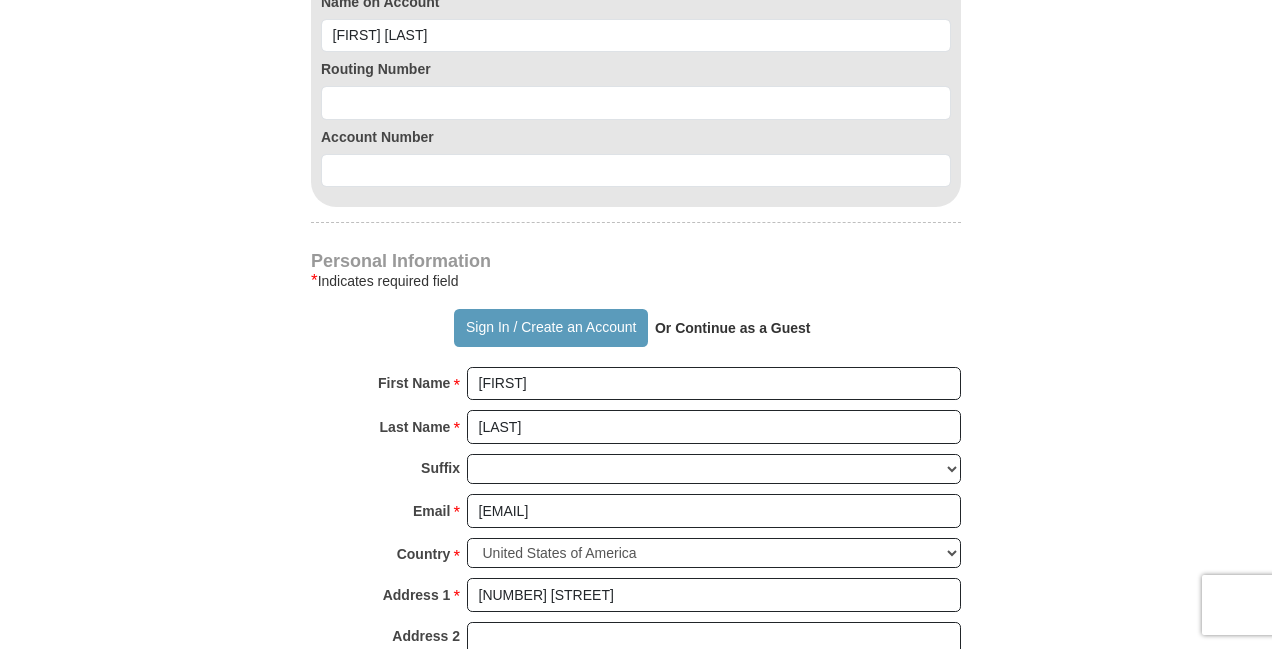 scroll, scrollTop: 1500, scrollLeft: 0, axis: vertical 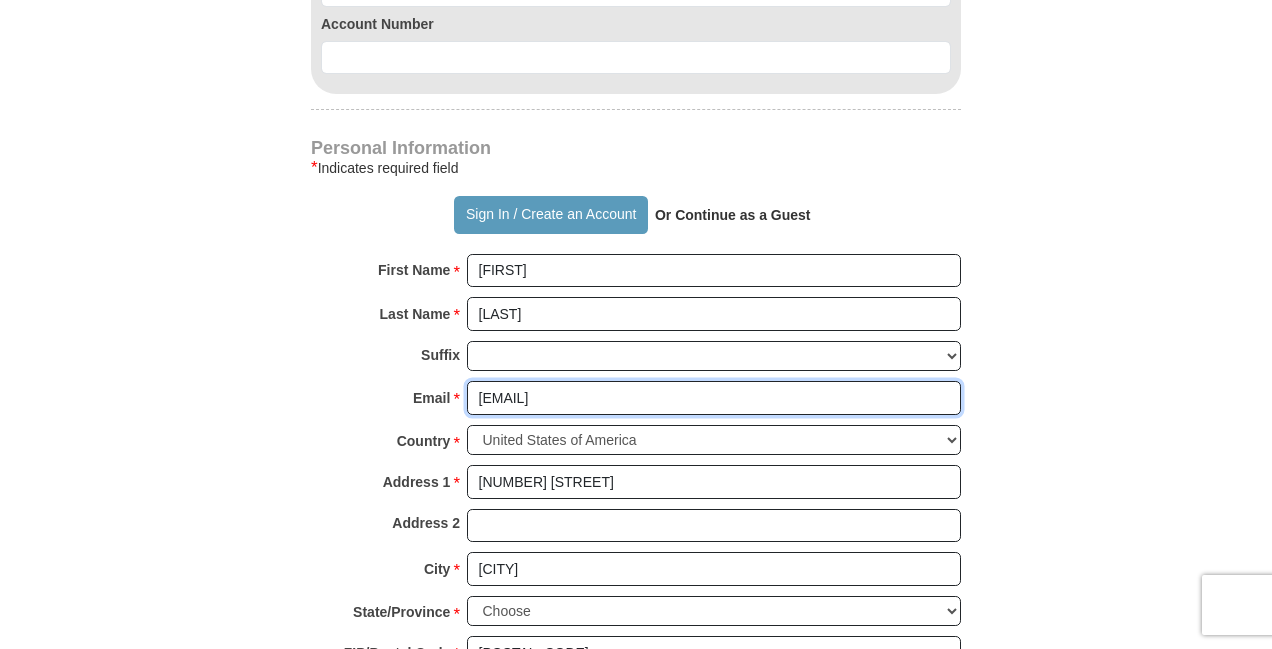 drag, startPoint x: 671, startPoint y: 391, endPoint x: 412, endPoint y: 384, distance: 259.09457 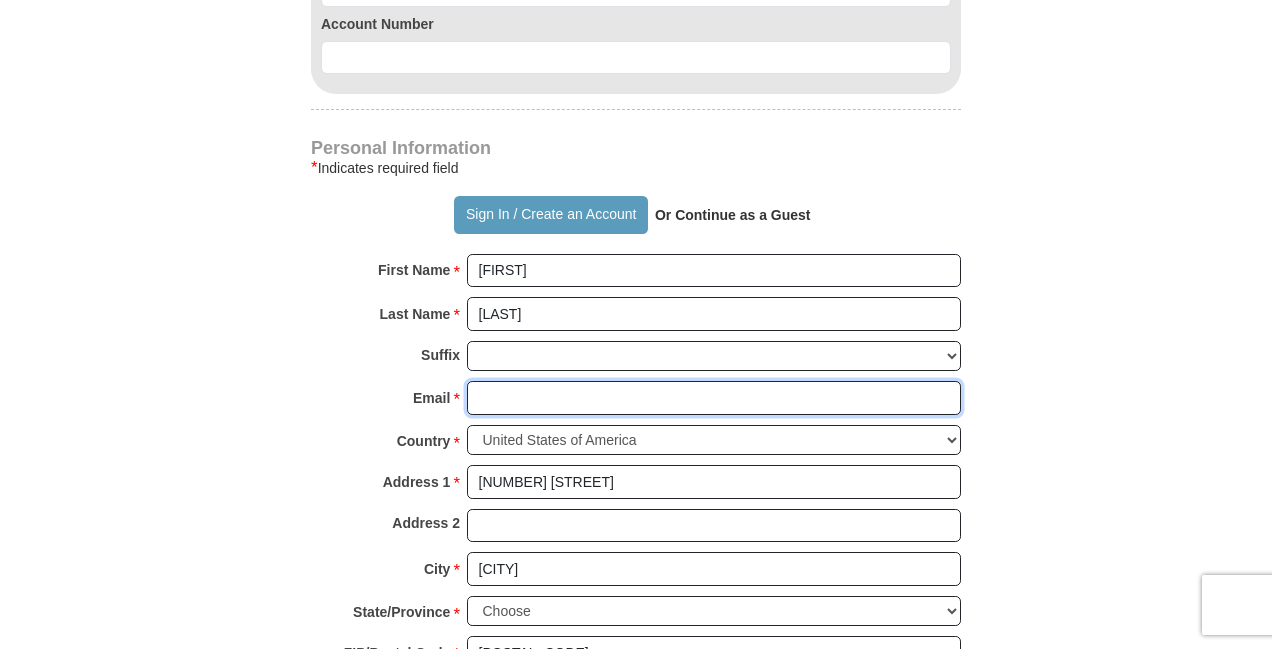 type 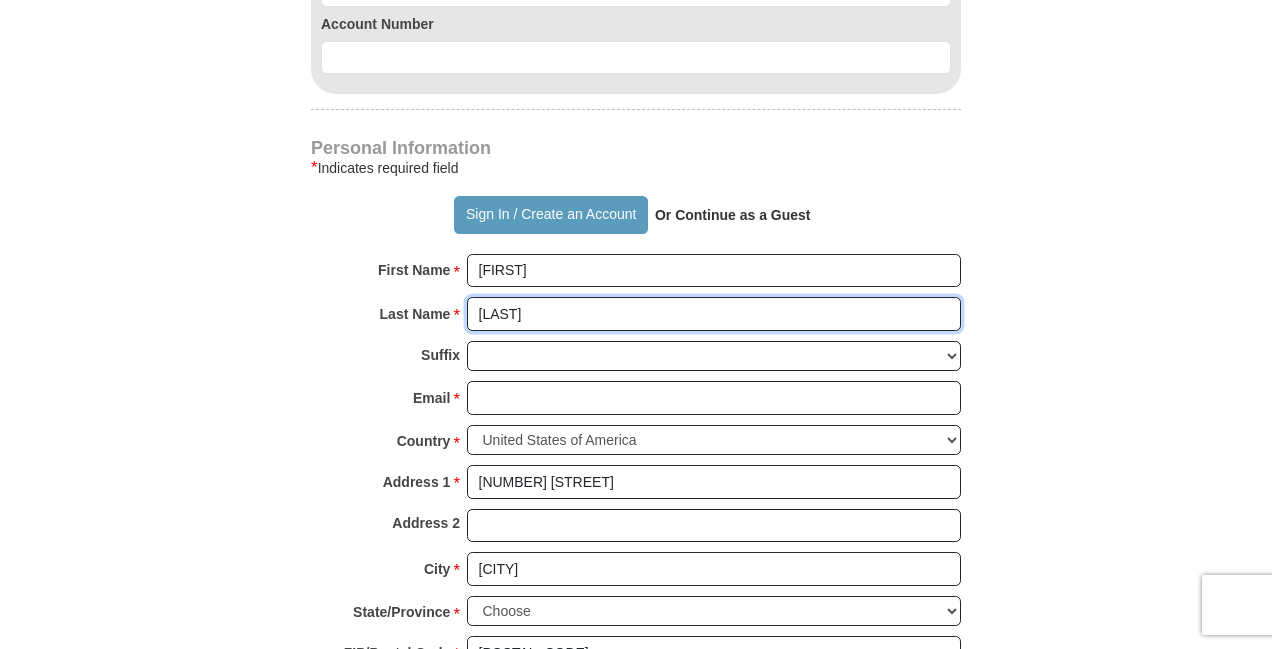drag, startPoint x: 546, startPoint y: 302, endPoint x: 387, endPoint y: 298, distance: 159.05031 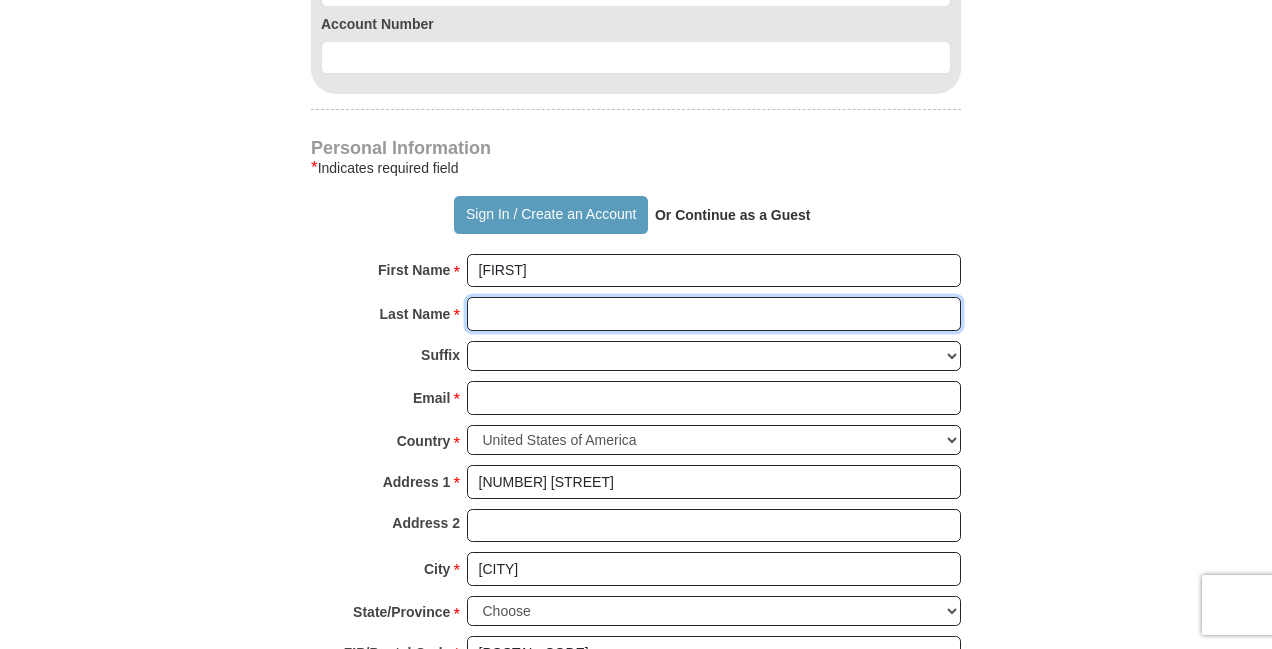 type 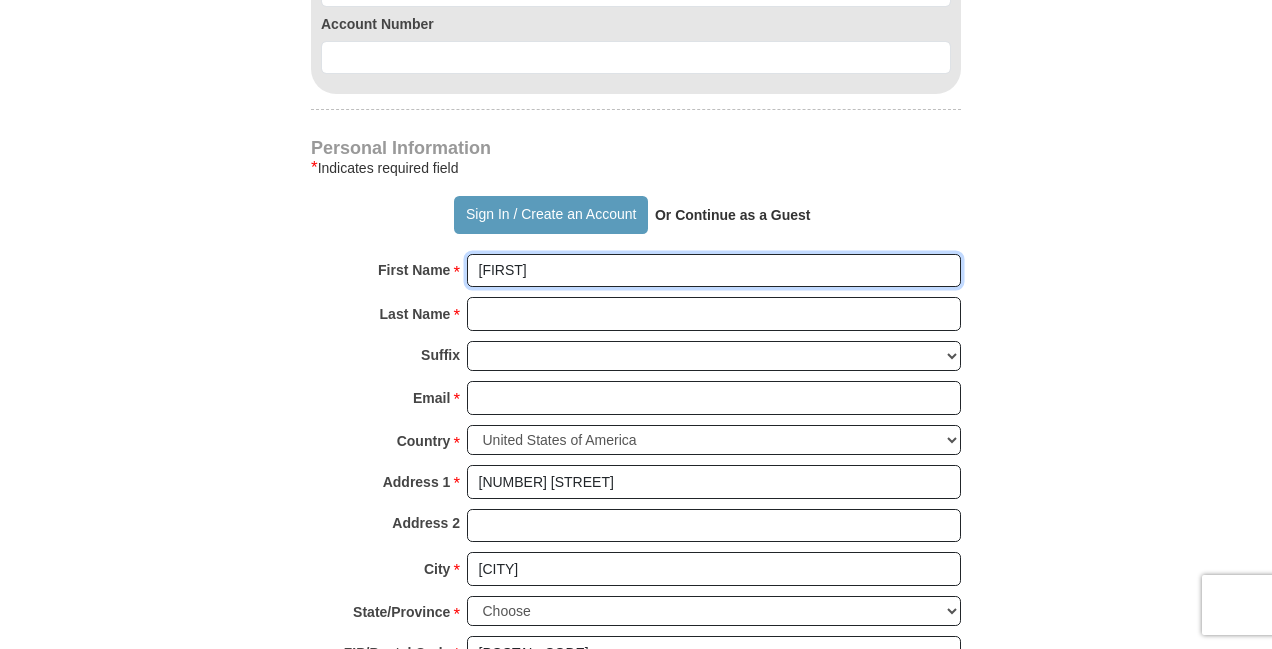 drag, startPoint x: 541, startPoint y: 265, endPoint x: 458, endPoint y: 305, distance: 92.13577 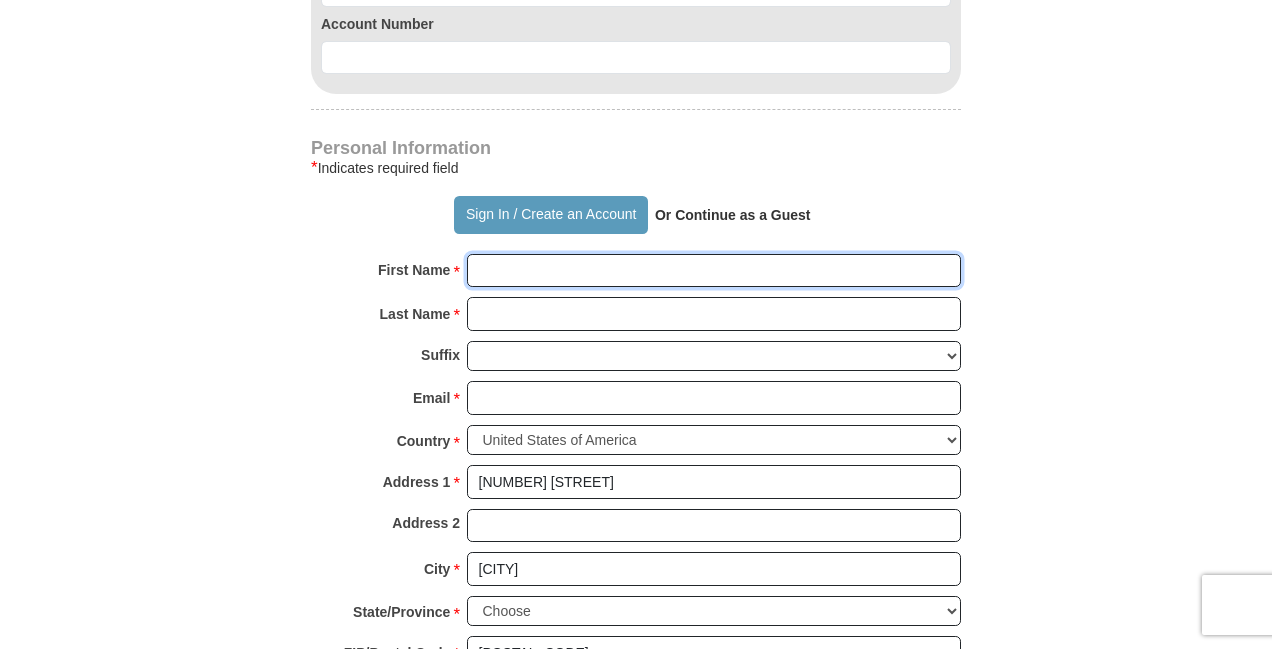 type 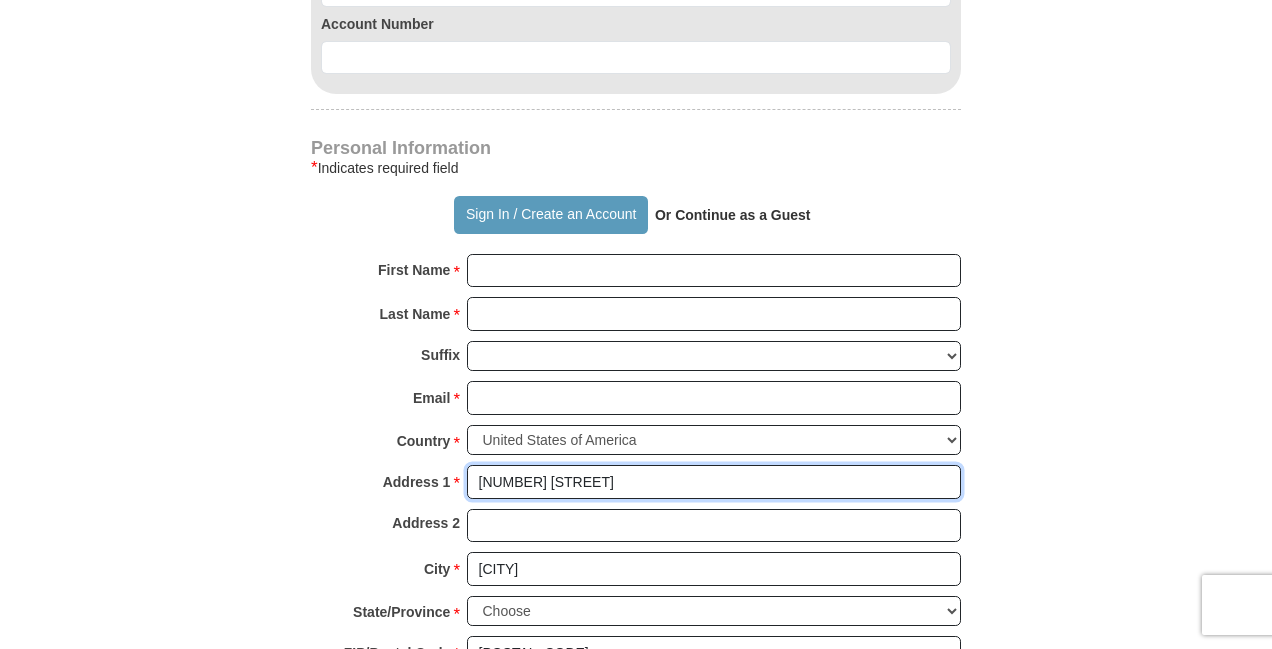 drag, startPoint x: 587, startPoint y: 461, endPoint x: 451, endPoint y: 495, distance: 140.1856 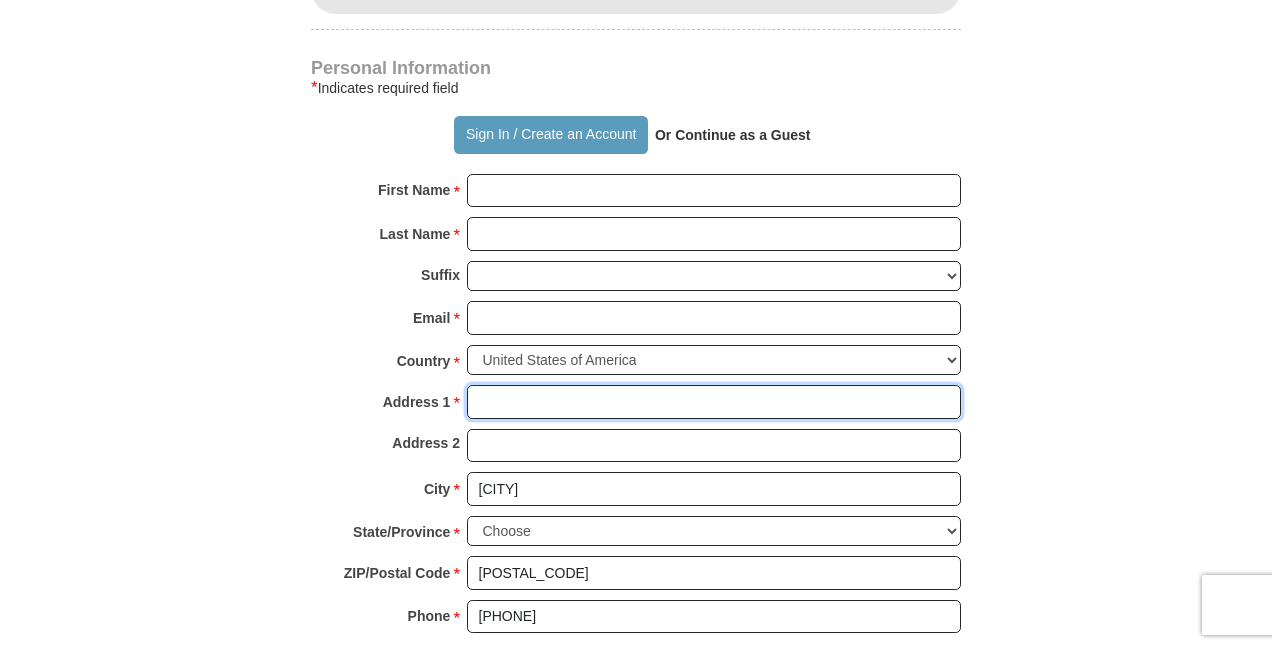 scroll, scrollTop: 1700, scrollLeft: 0, axis: vertical 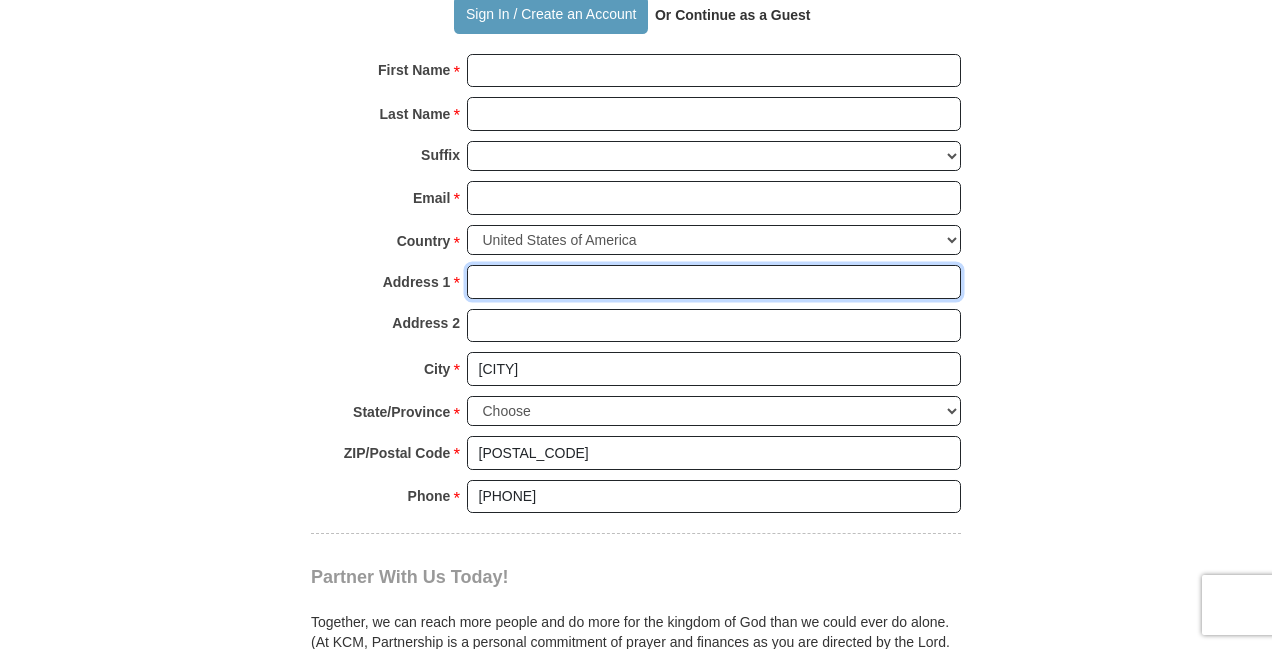 type 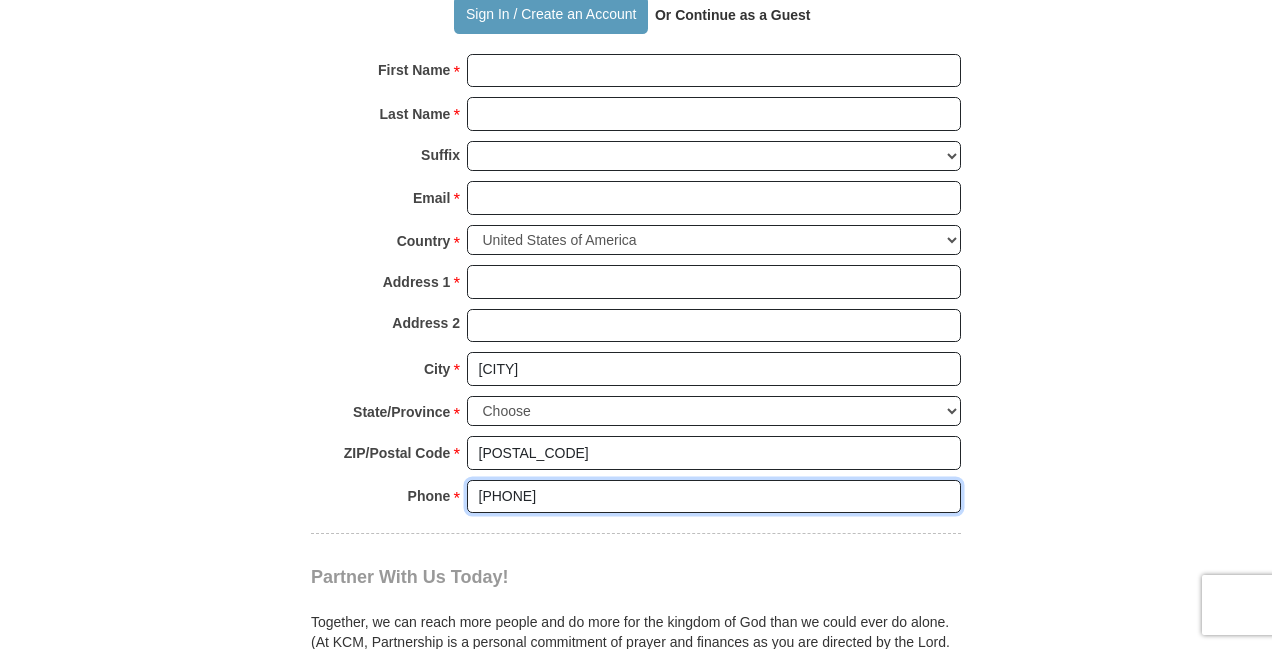drag, startPoint x: 574, startPoint y: 480, endPoint x: 424, endPoint y: 480, distance: 150 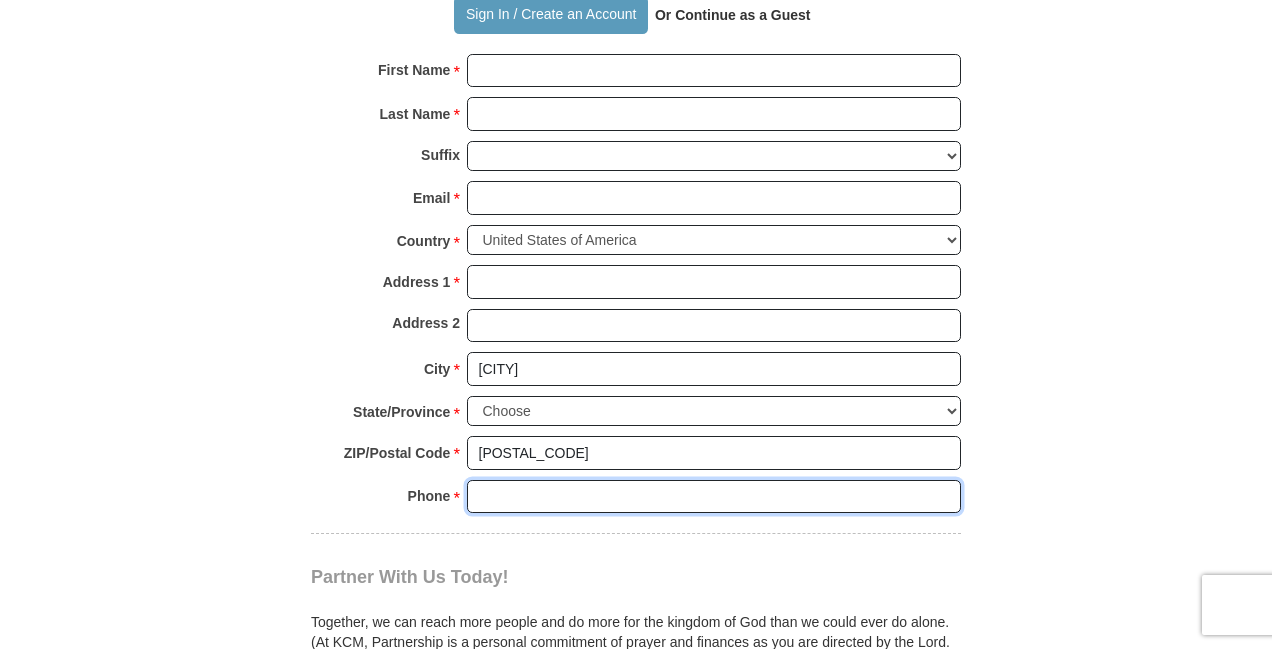 type 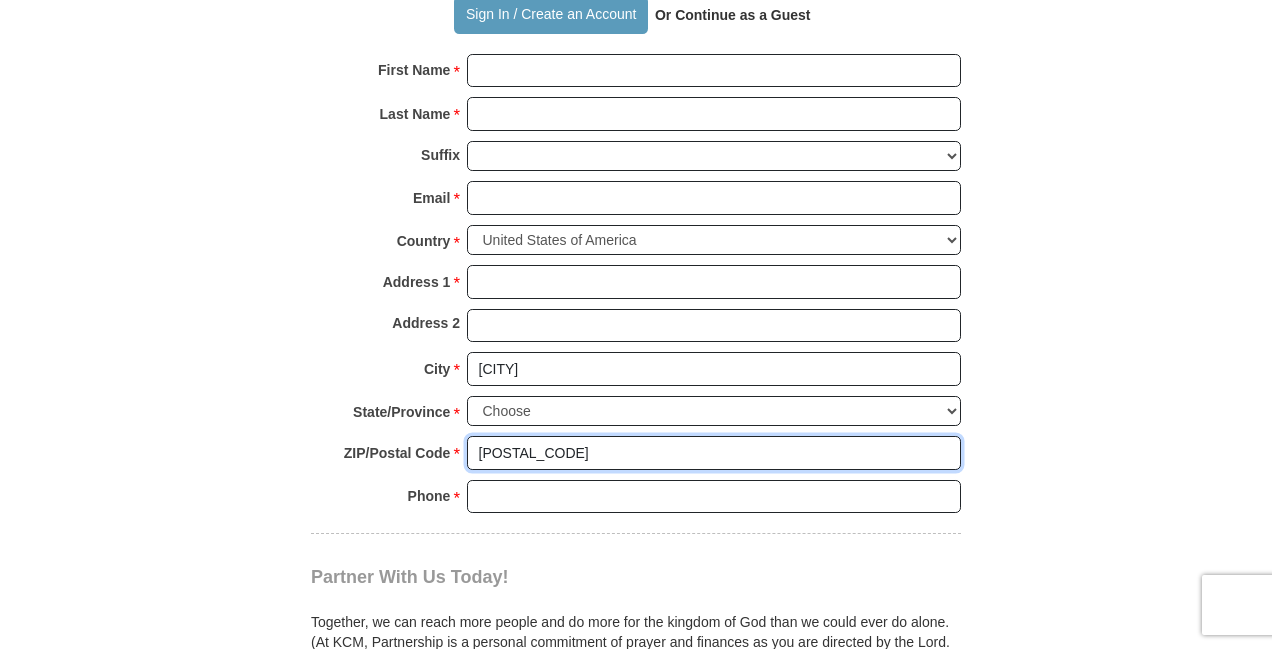 drag, startPoint x: 520, startPoint y: 436, endPoint x: 410, endPoint y: 436, distance: 110 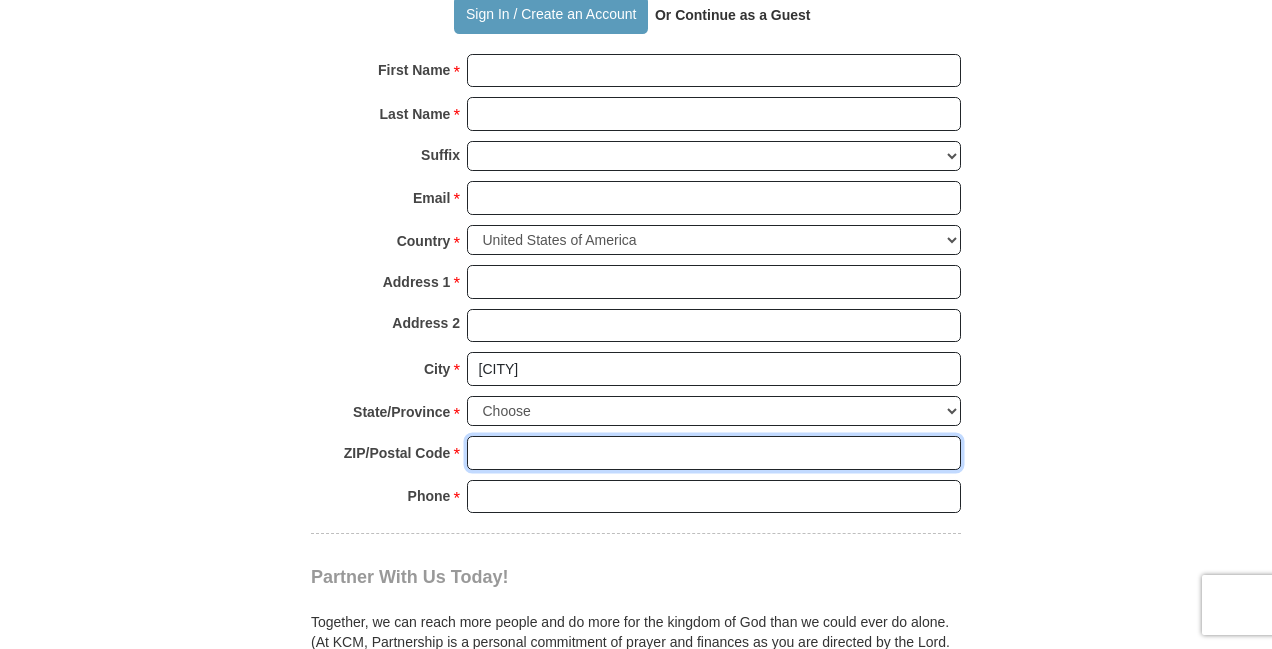 type 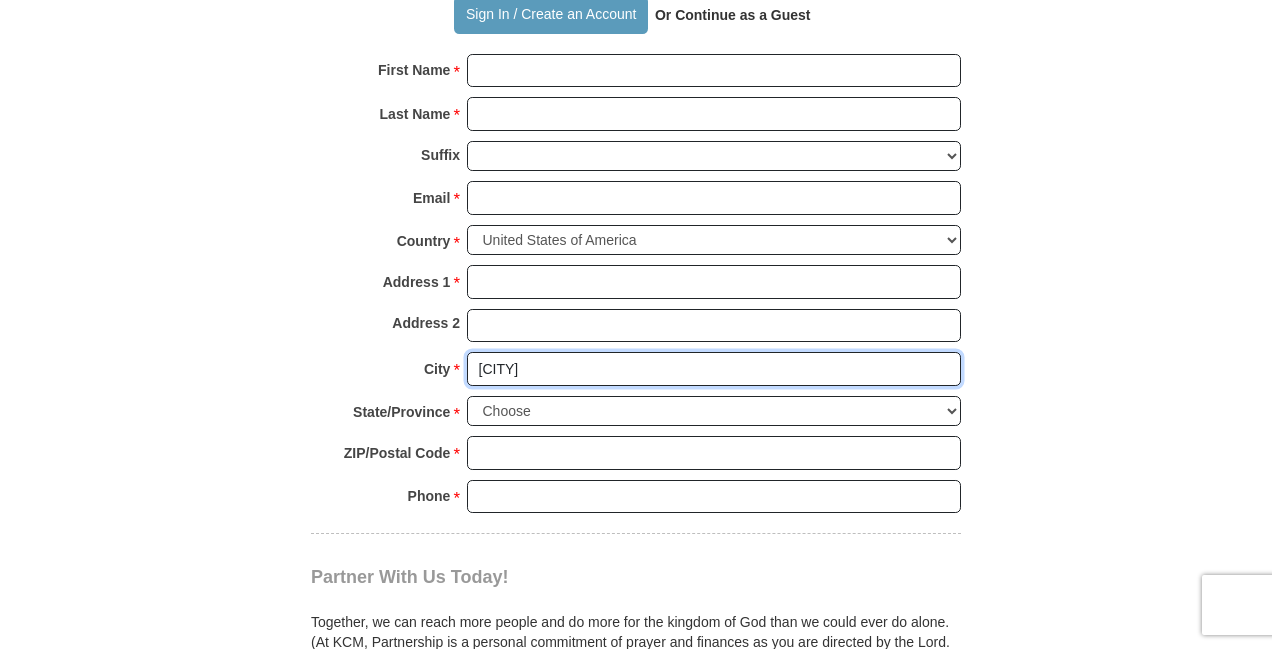 drag, startPoint x: 584, startPoint y: 352, endPoint x: 370, endPoint y: 365, distance: 214.3945 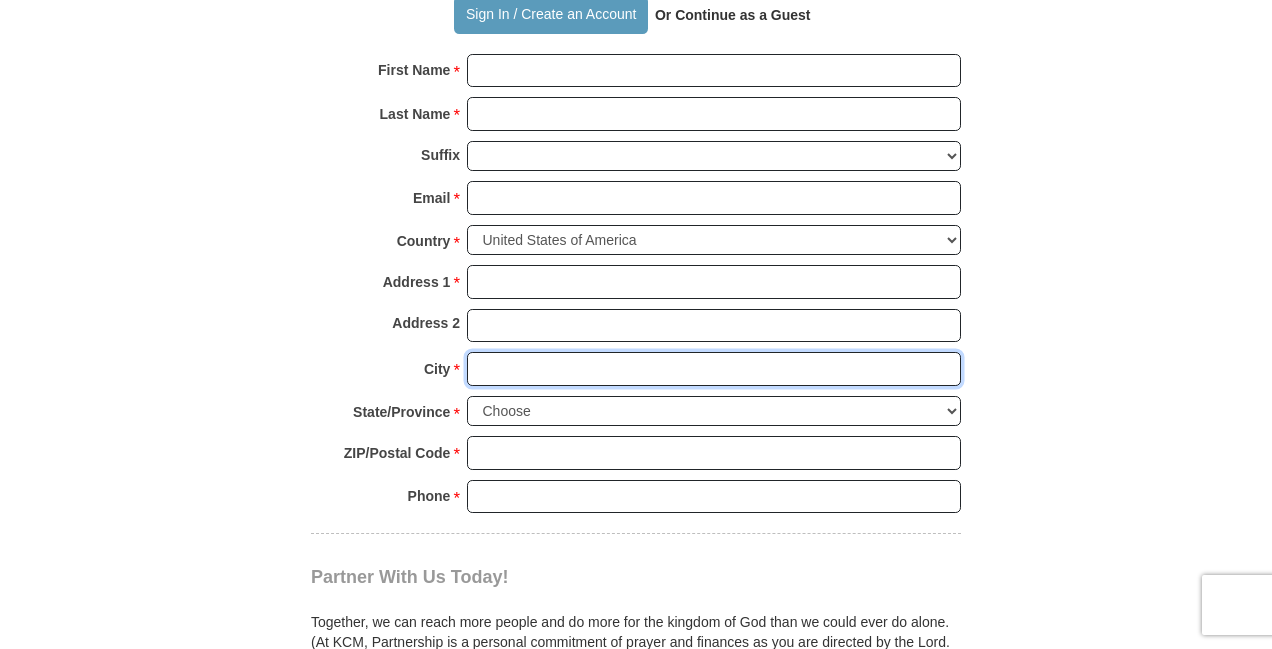 type 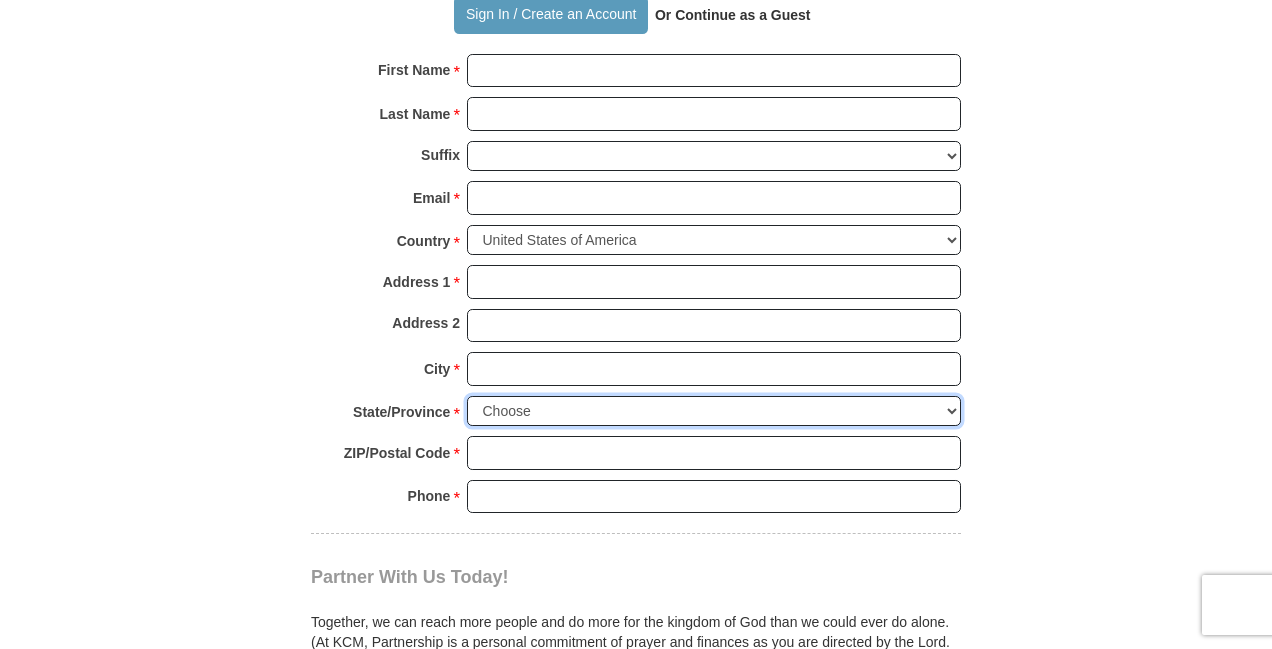 click on "Choose Alabama Alaska American Samoa Arizona Arkansas Armed Forces Americas Armed Forces Europe Armed Forces Pacific California Colorado Connecticut Delaware District of Columbia Federated States of Micronesia Florida Georgia Guam Hawaii Idaho Illinois Indiana Iowa Kansas Kentucky Louisiana Maine Marshall Islands Maryland Massachusetts Michigan Minnesota Mississippi Missouri Montana Nebraska Nevada New Hampshire New Jersey New Mexico New York North Carolina North Dakota Northern Mariana Islands Ohio Oklahoma Oregon Palau Pennsylvania Puerto Rico Rhode Island South Carolina South Dakota Tennessee Texas Utah Vermont Virgin Islands Virginia Washington West Virginia Wisconsin Wyoming" at bounding box center (714, 411) 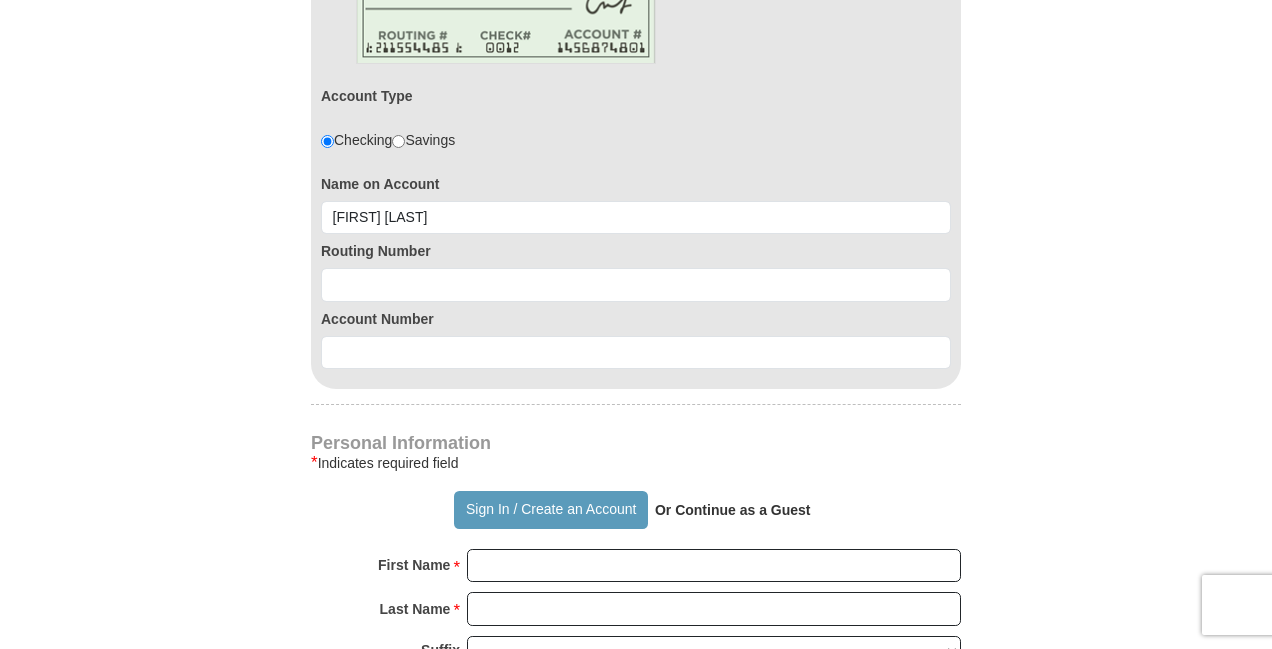 scroll, scrollTop: 1100, scrollLeft: 0, axis: vertical 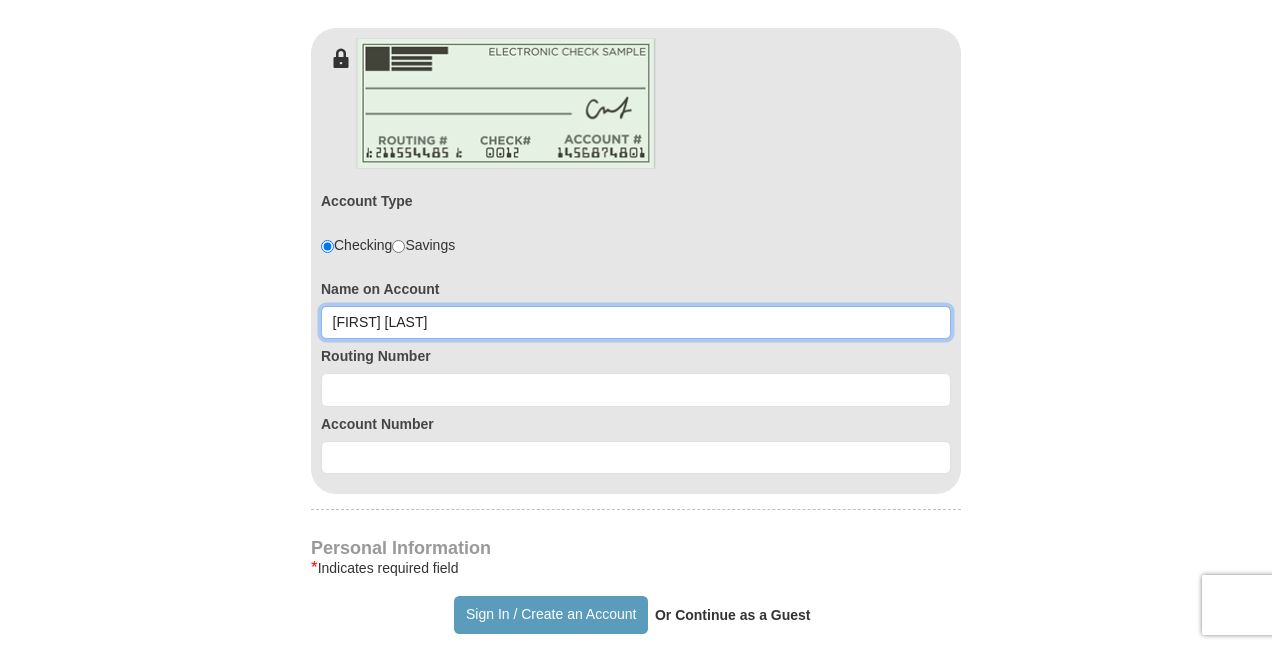 drag, startPoint x: 476, startPoint y: 314, endPoint x: 246, endPoint y: 316, distance: 230.0087 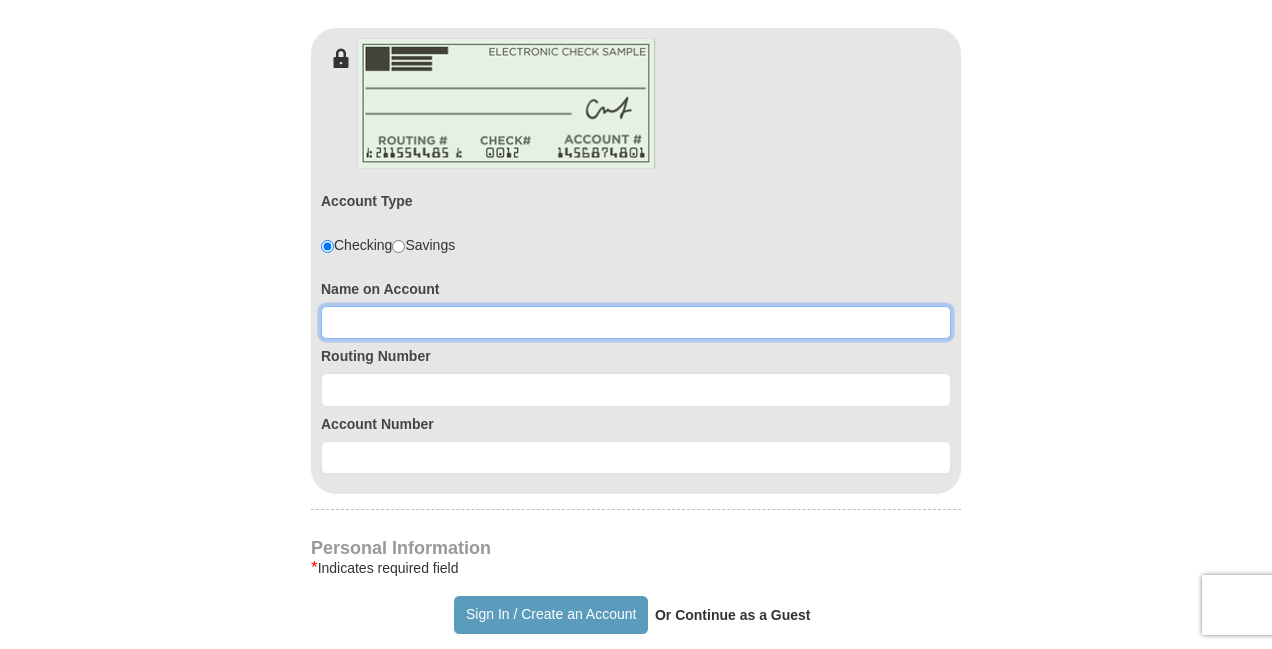 type 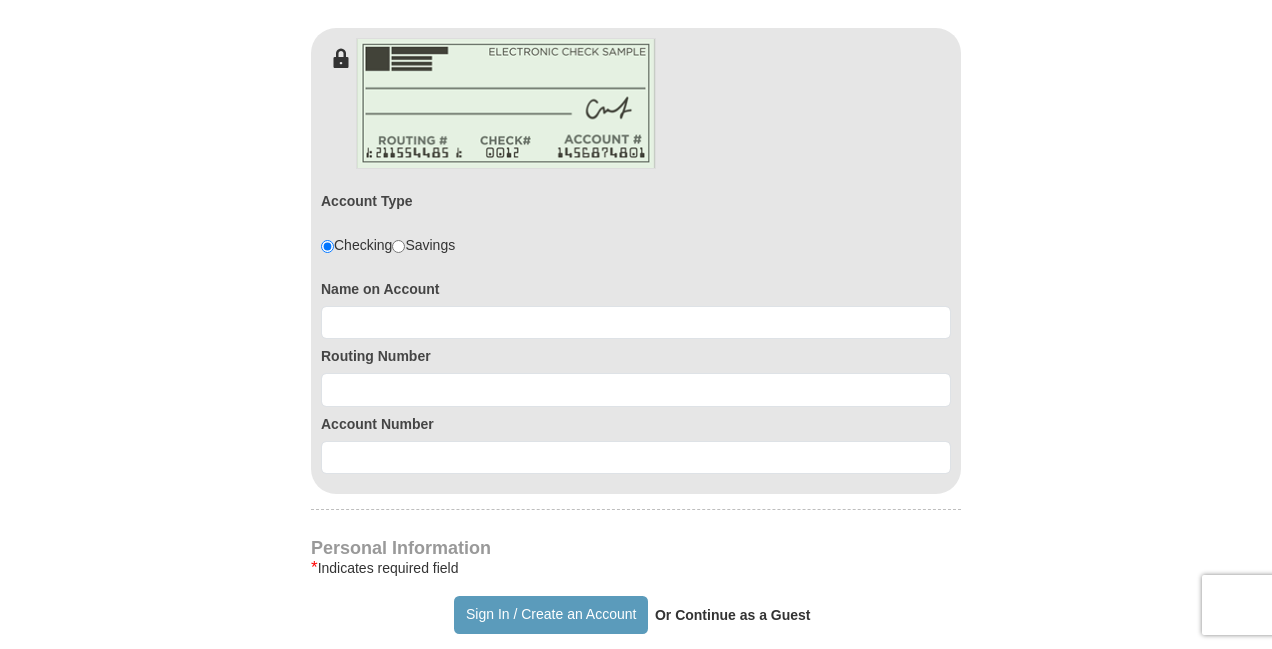 click on "Already have an account? Sign in for faster giving.  Don't have an account?  Create one after completing the form below.
[COMPANY] Giving
Together, we're helping people all over the world discover the greatest gift that has ever been given...Jesus.
Support [COMPANY]
Monthly
One-Time
Select Giving Amount
Amount must be a valid number
$25" at bounding box center (636, 328) 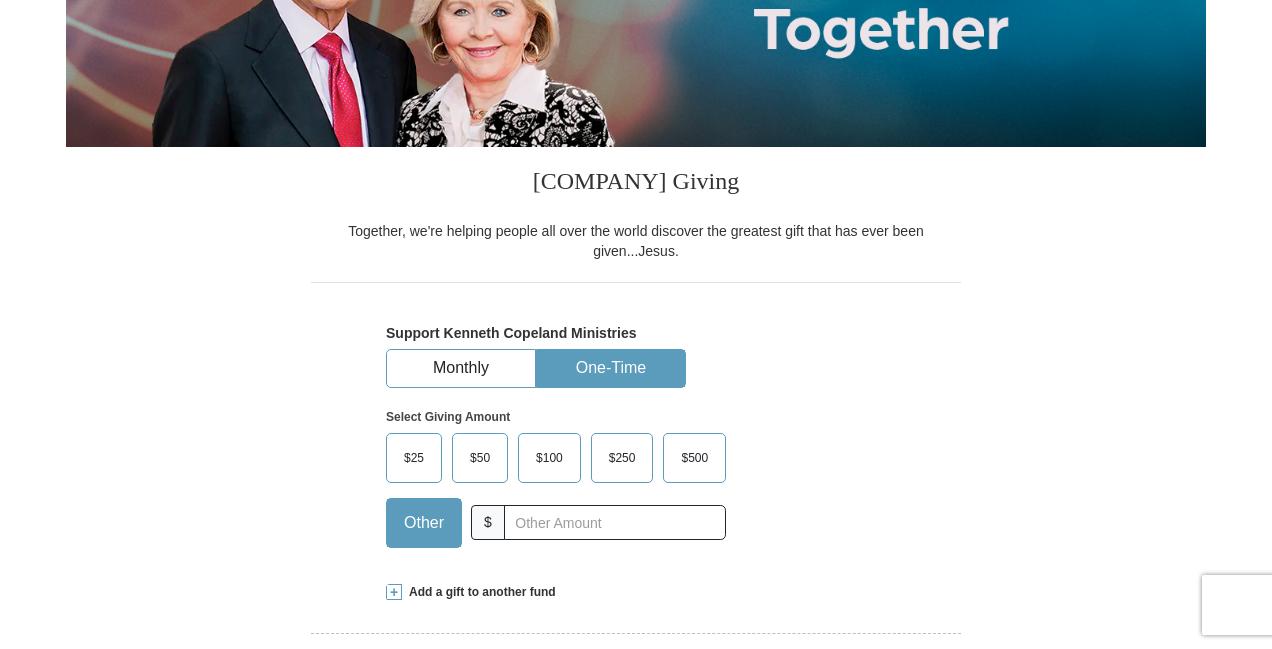 scroll, scrollTop: 400, scrollLeft: 0, axis: vertical 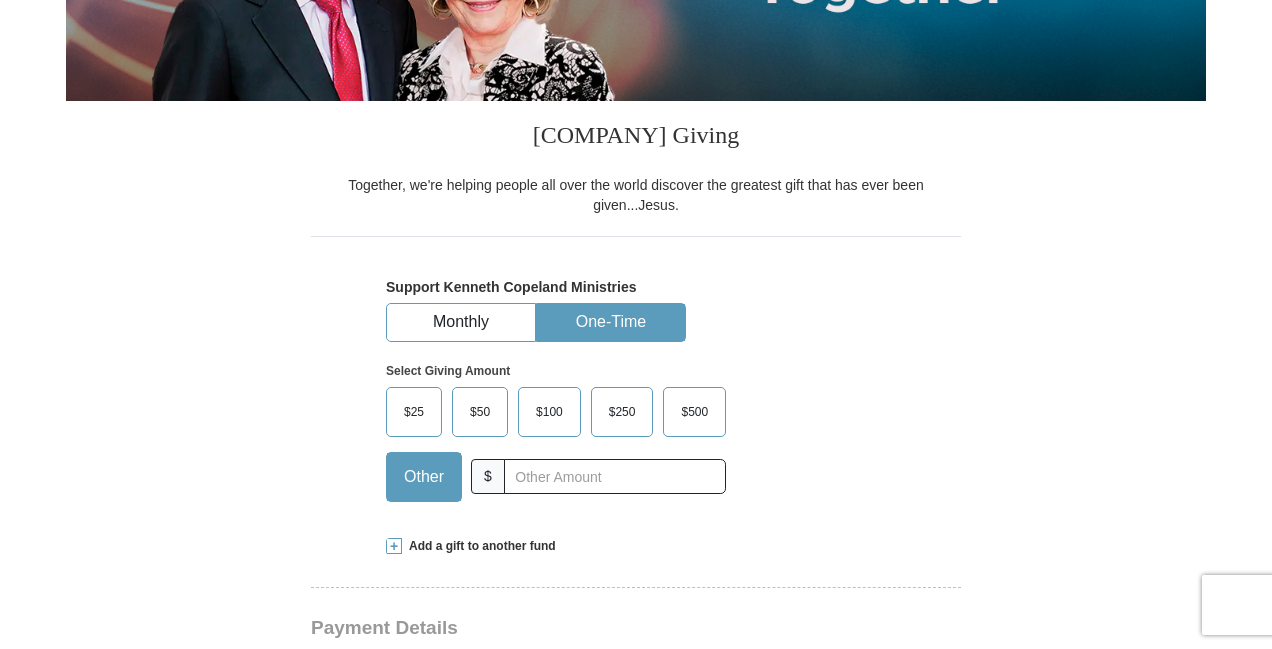 click on "Other" at bounding box center [424, 477] 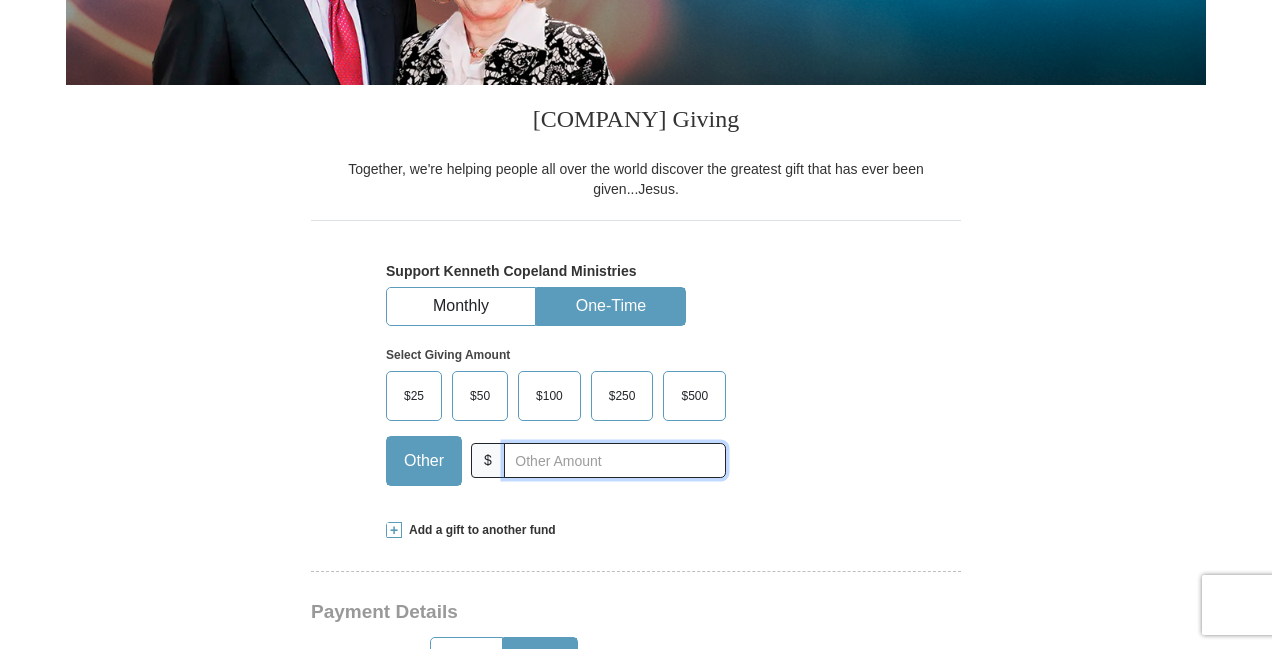 scroll, scrollTop: 700, scrollLeft: 0, axis: vertical 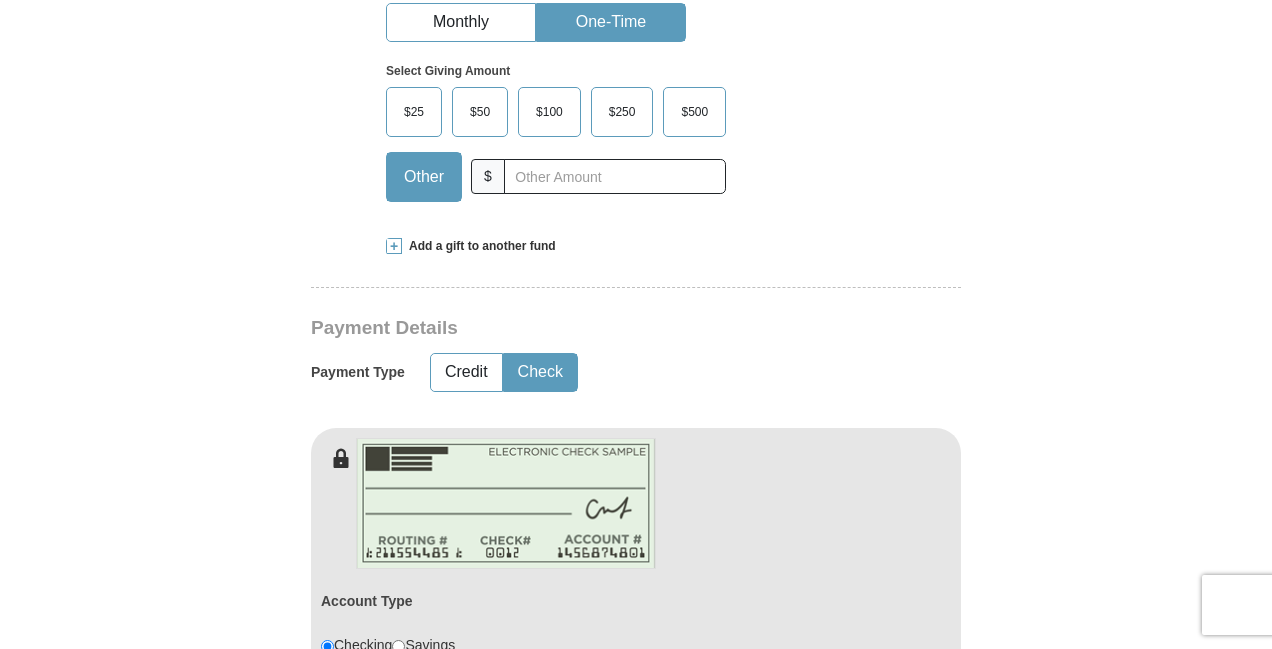click at bounding box center (394, 246) 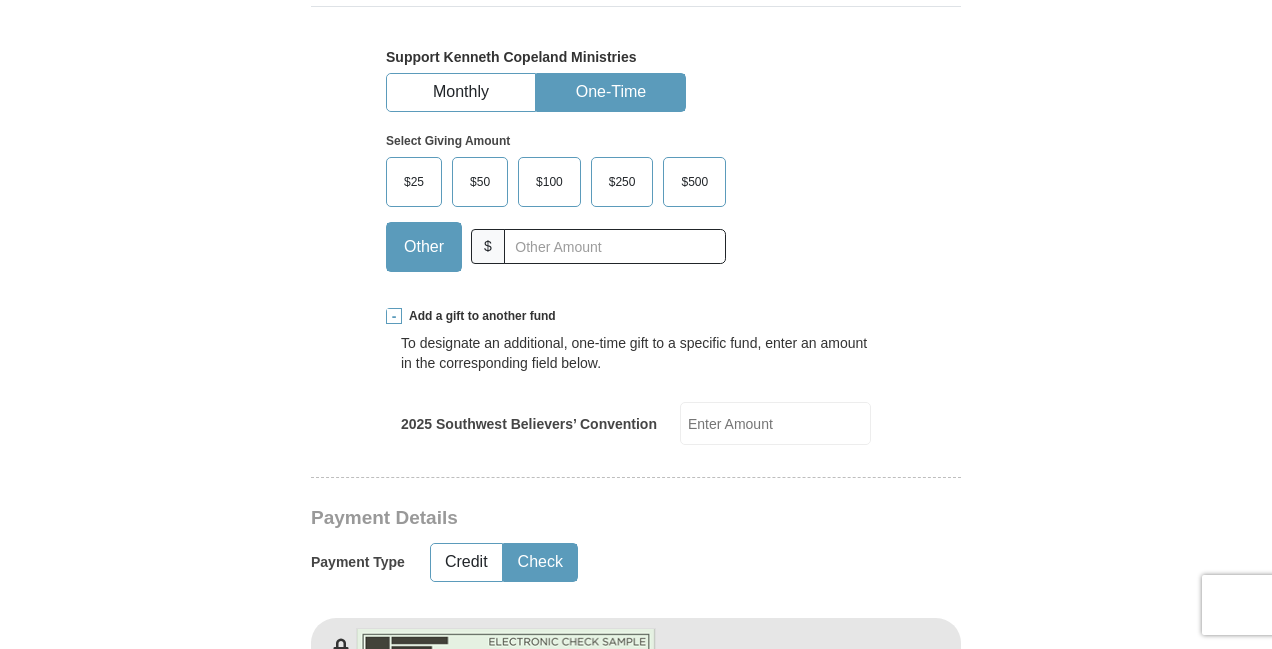 scroll, scrollTop: 600, scrollLeft: 0, axis: vertical 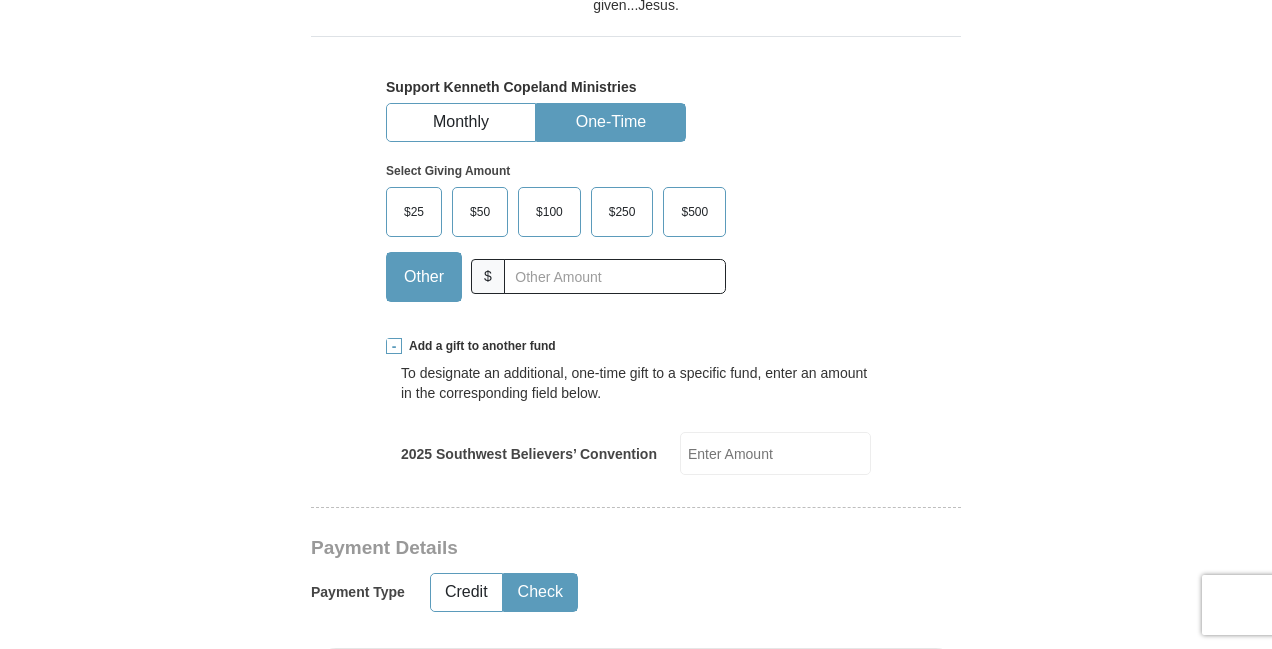 drag, startPoint x: 606, startPoint y: 119, endPoint x: 617, endPoint y: 123, distance: 11.7046995 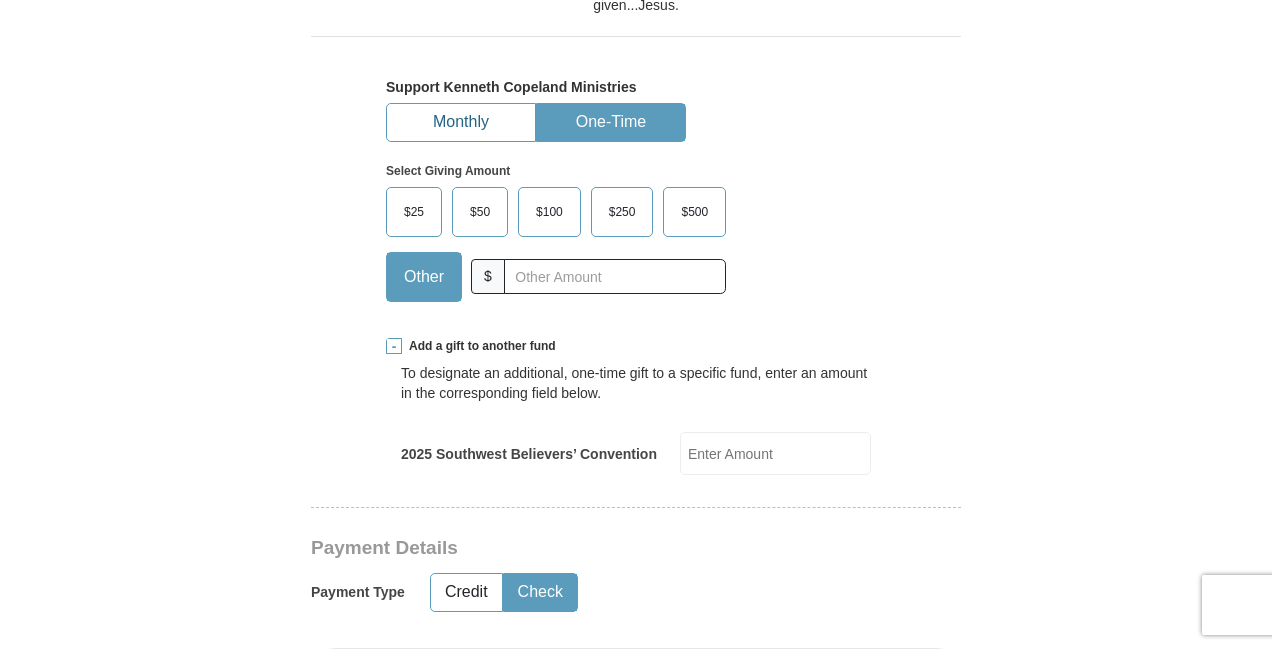 click on "Monthly" at bounding box center (461, 122) 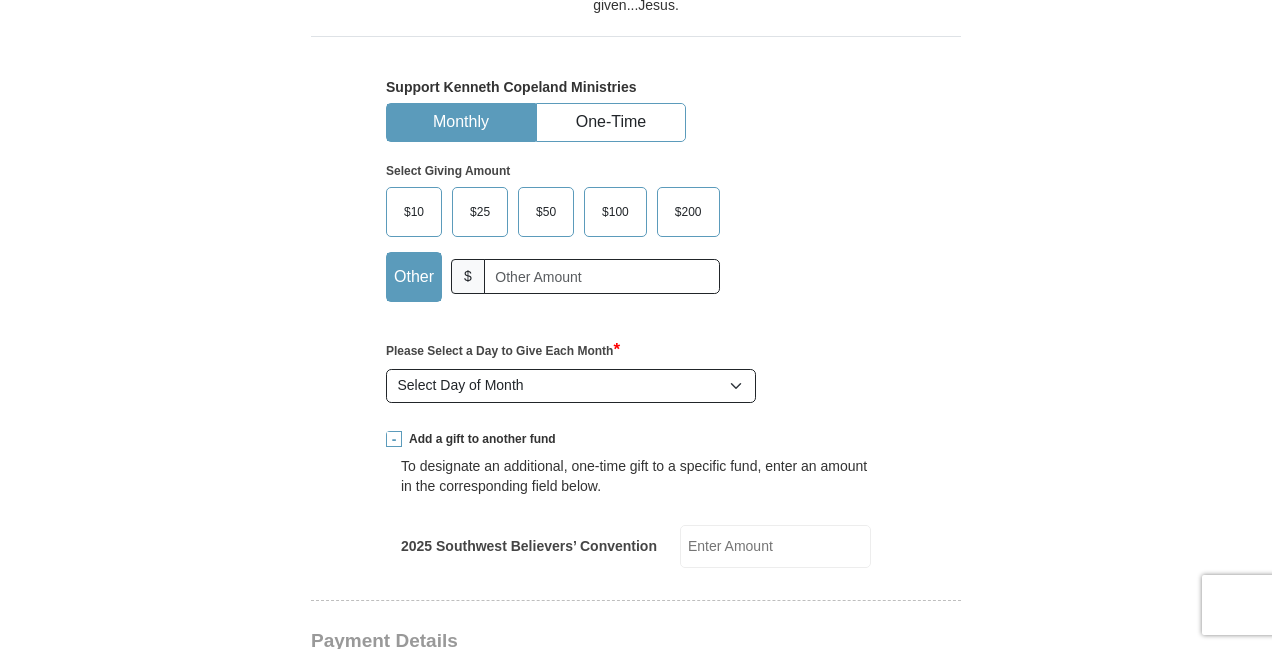 click at bounding box center (394, 439) 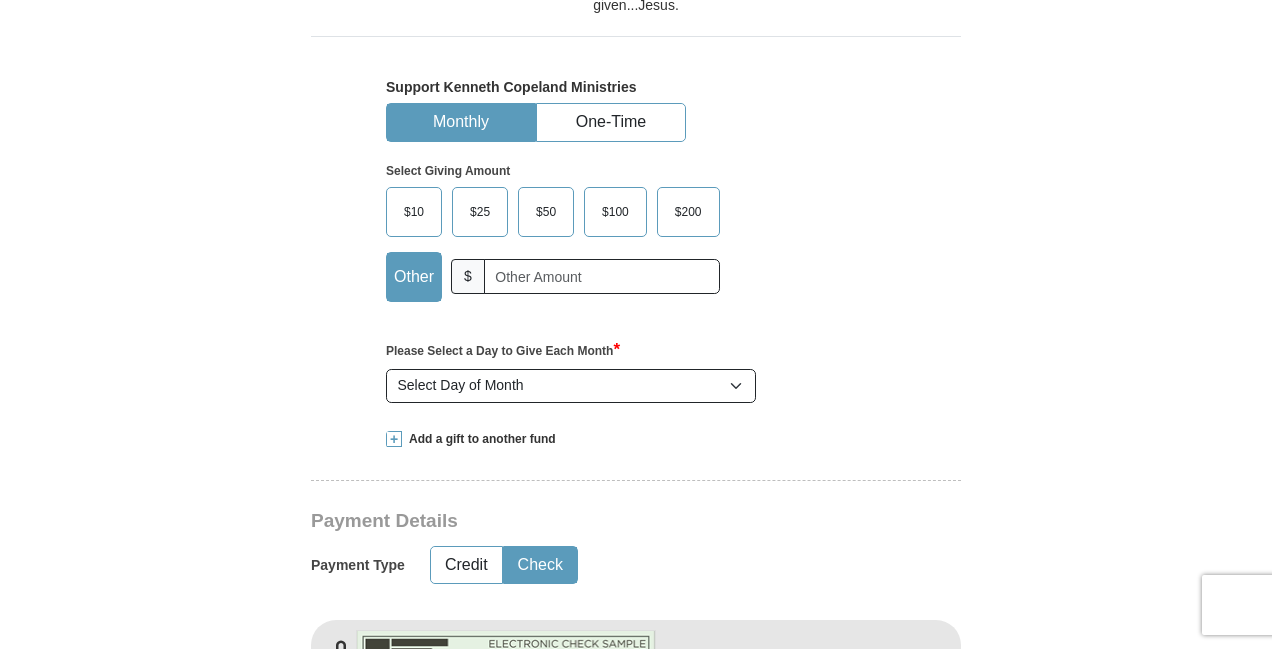 click at bounding box center [394, 439] 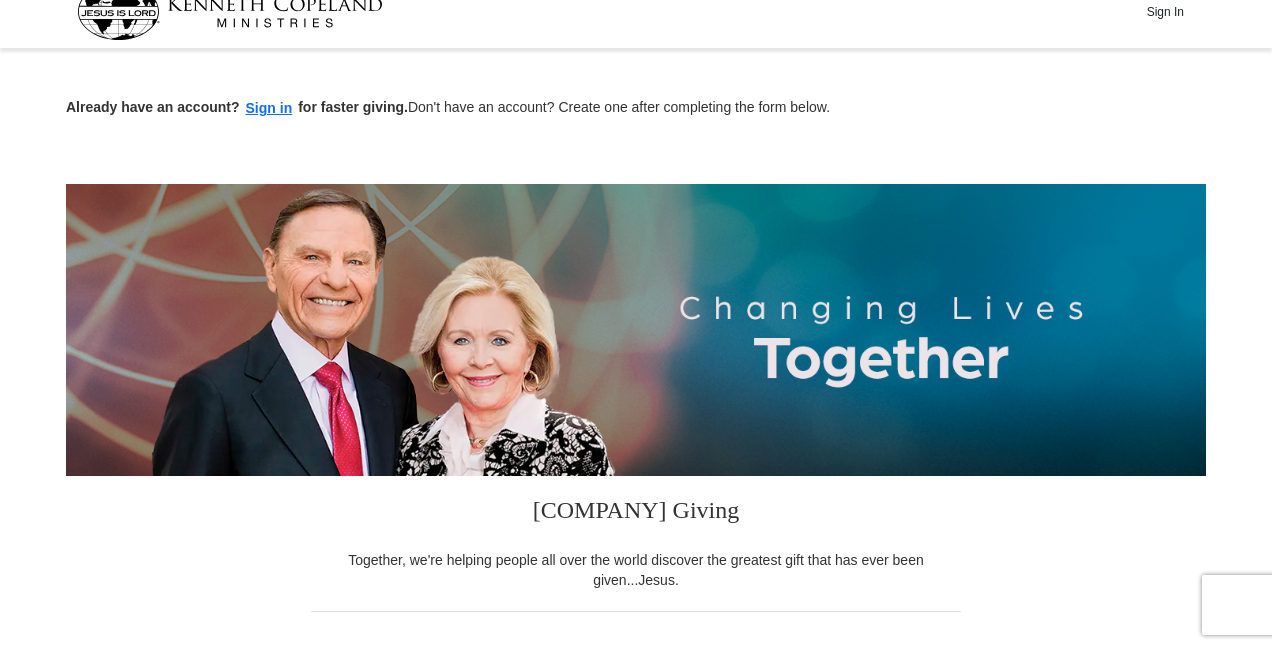 scroll, scrollTop: 0, scrollLeft: 0, axis: both 